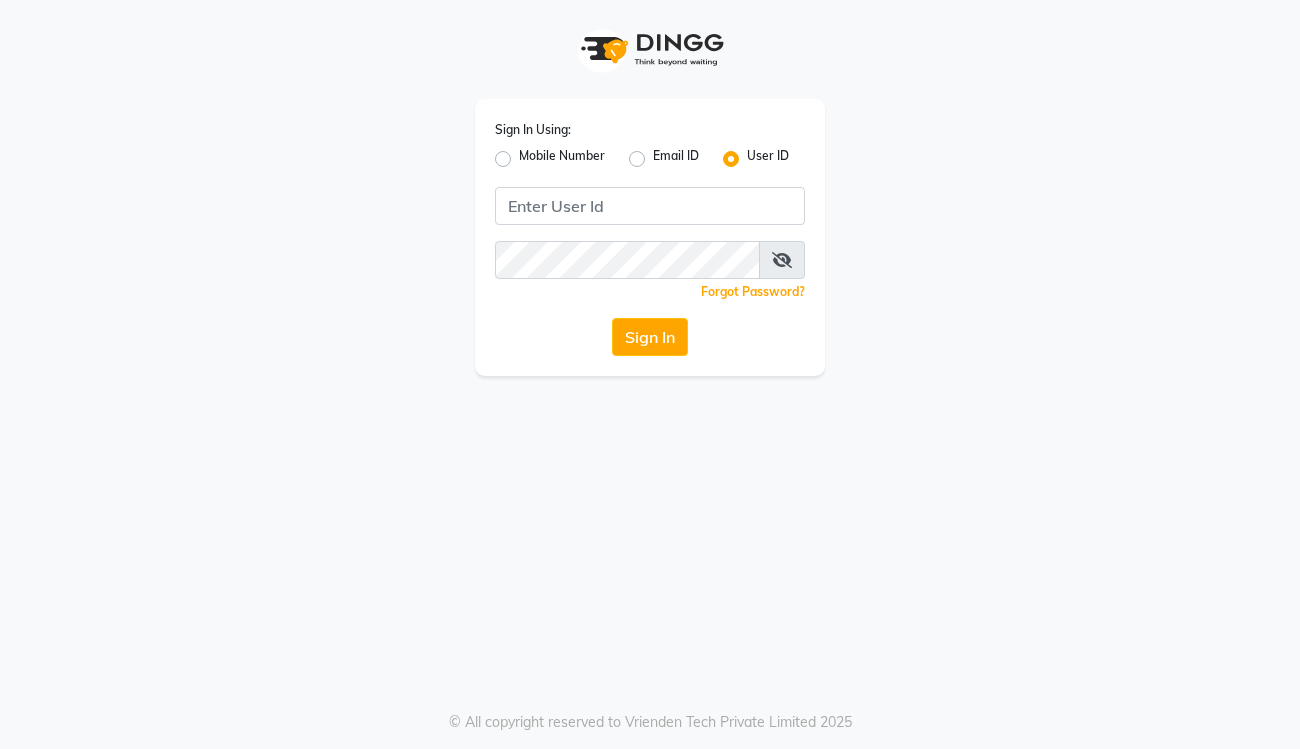 scroll, scrollTop: 0, scrollLeft: 0, axis: both 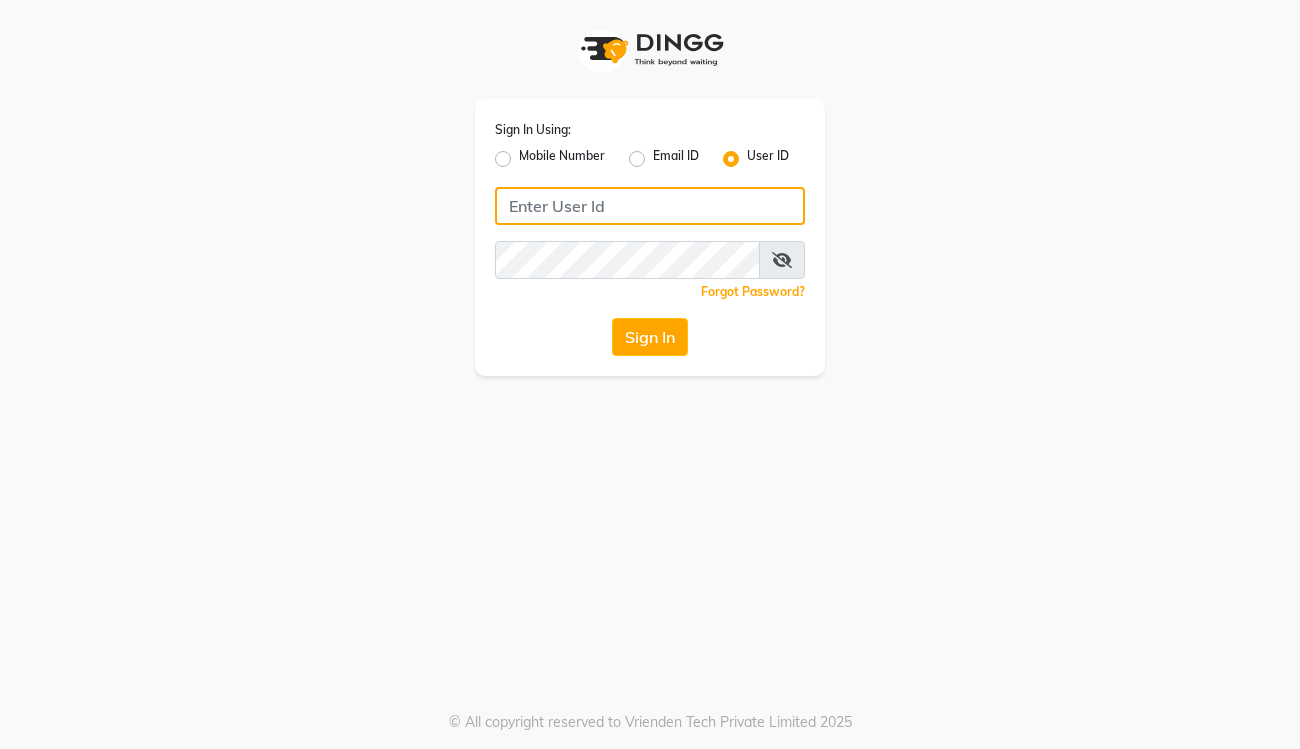 type on "queen123" 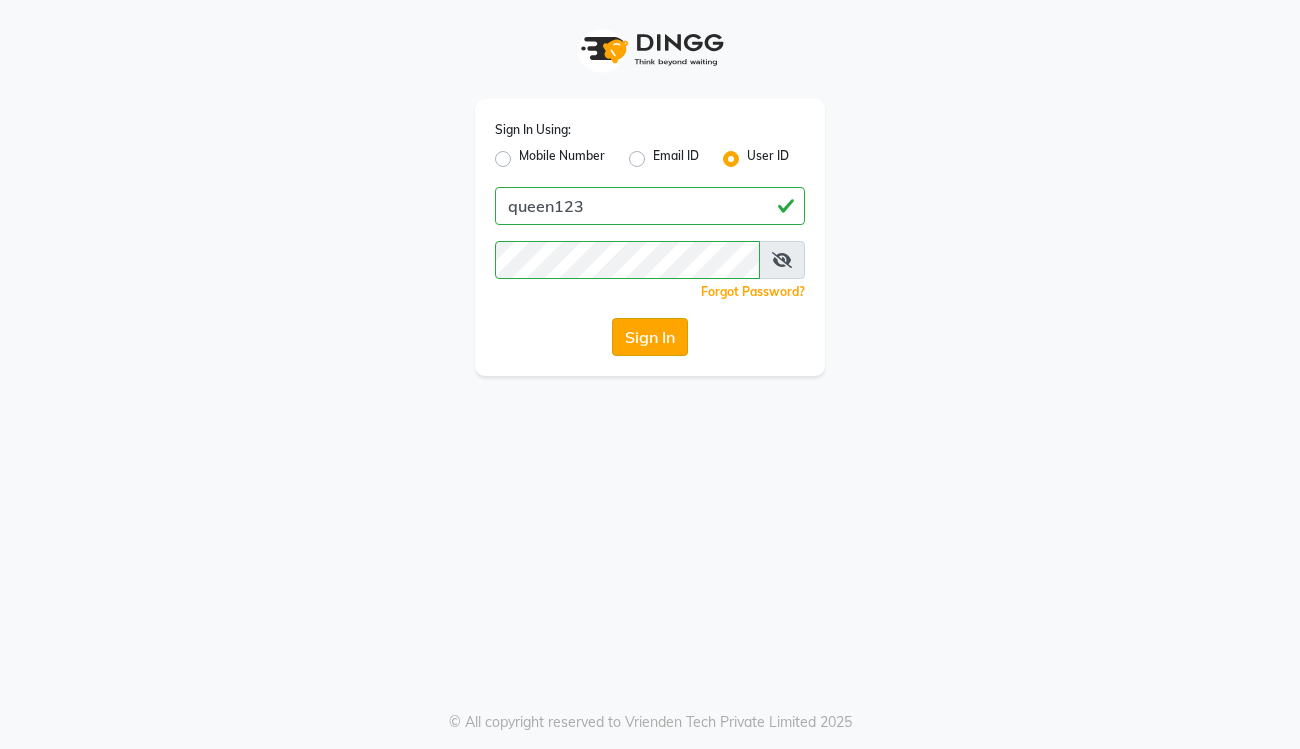 click on "Sign In" 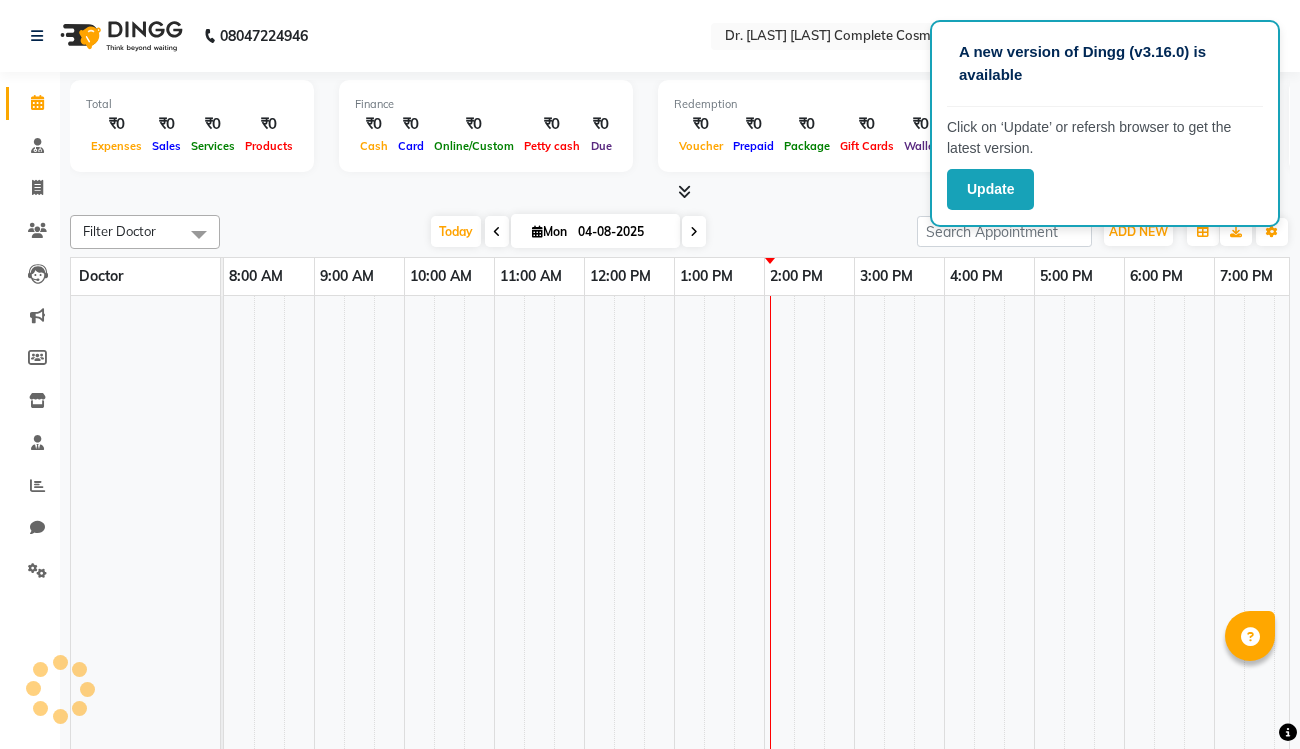 select on "en" 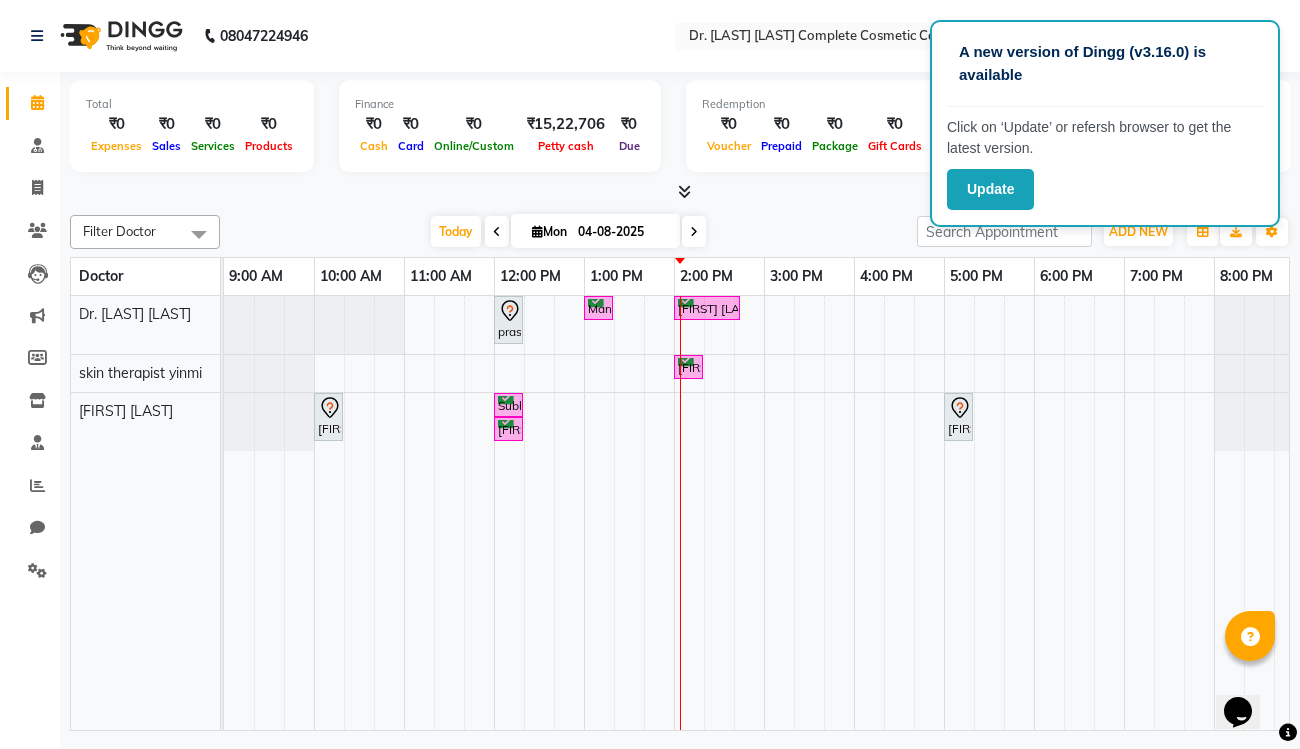scroll, scrollTop: 0, scrollLeft: 0, axis: both 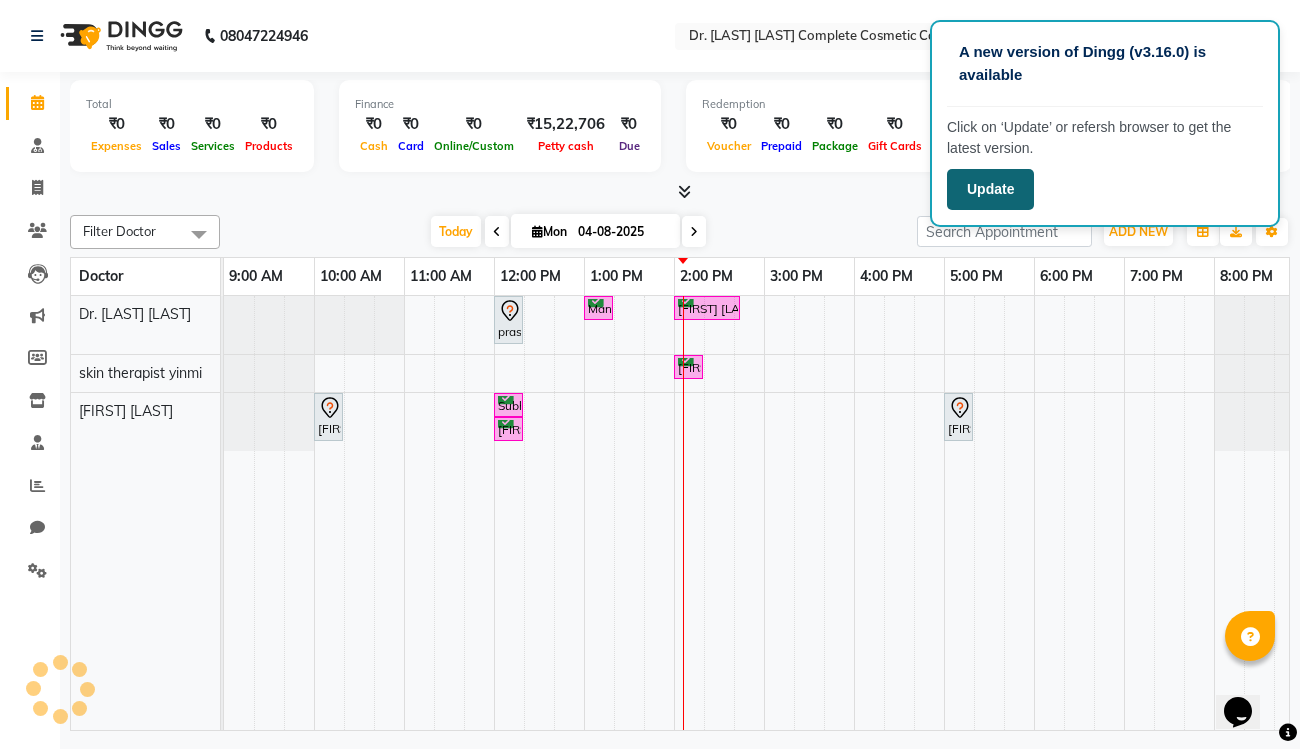 click on "Update" 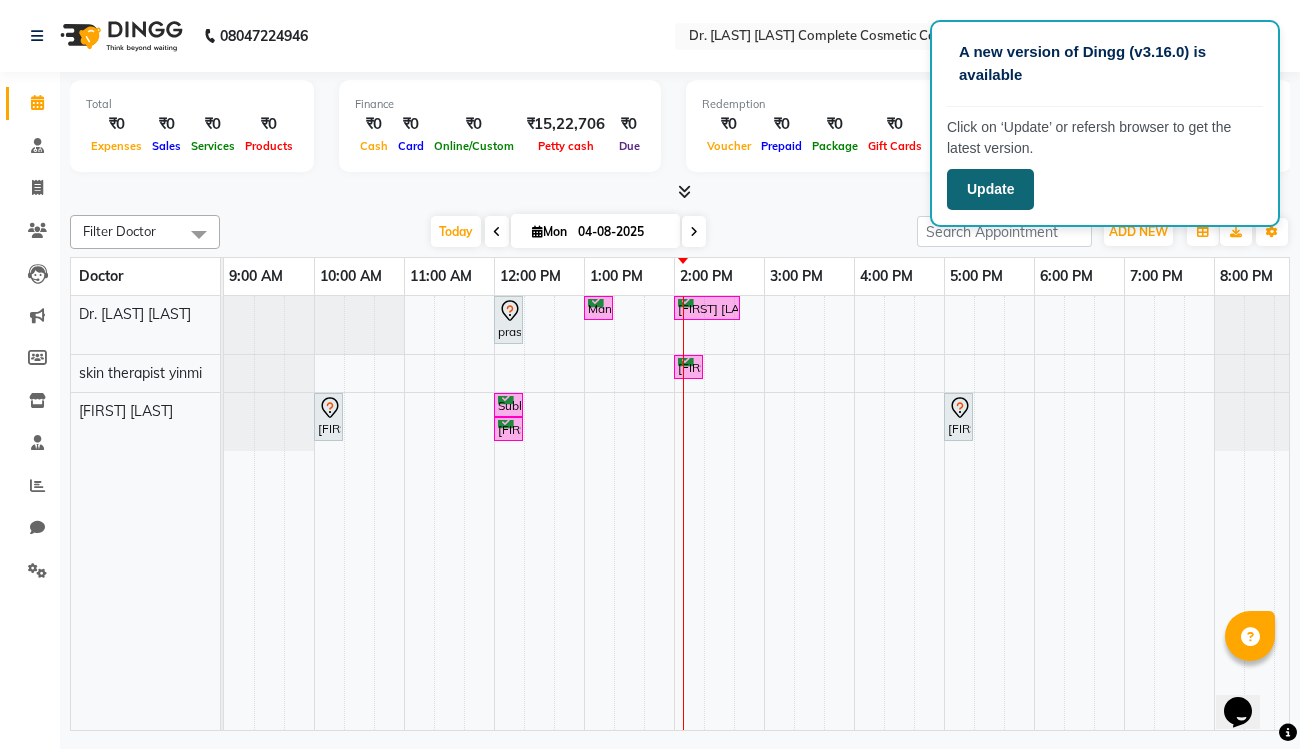 click on "Update" 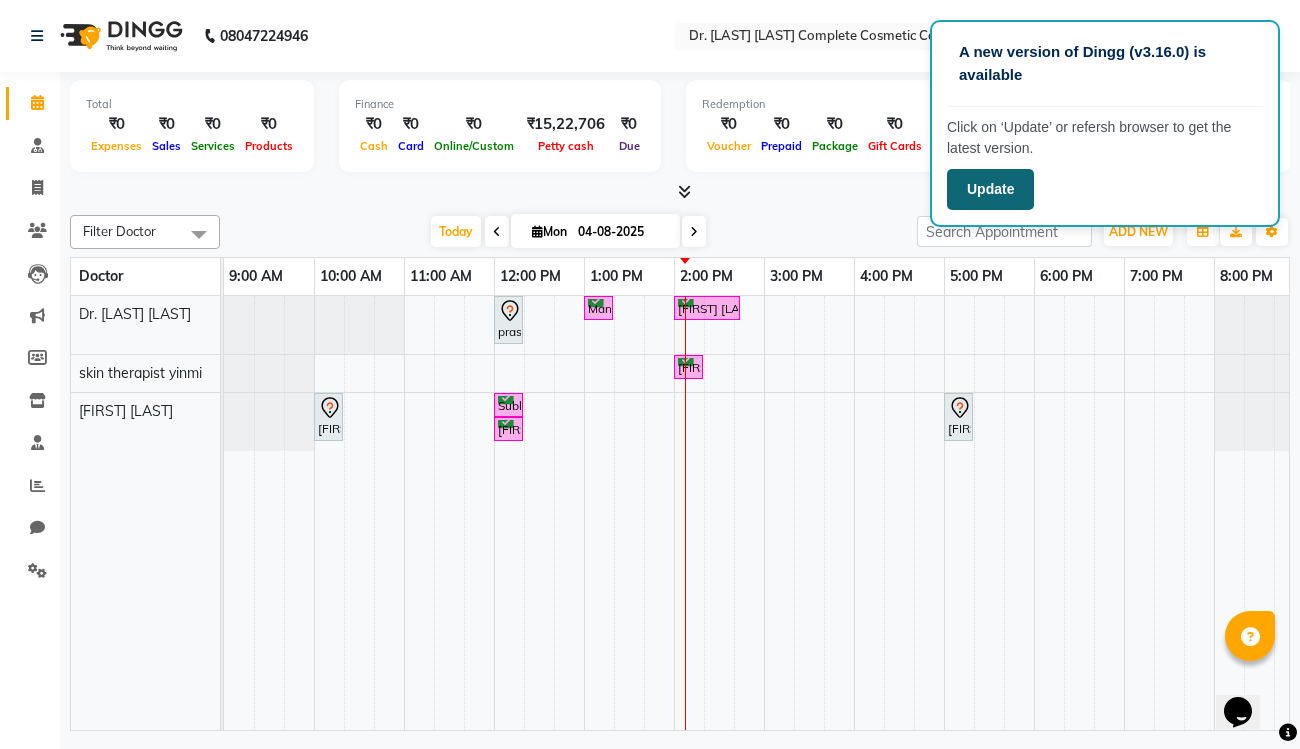 click on "Update" 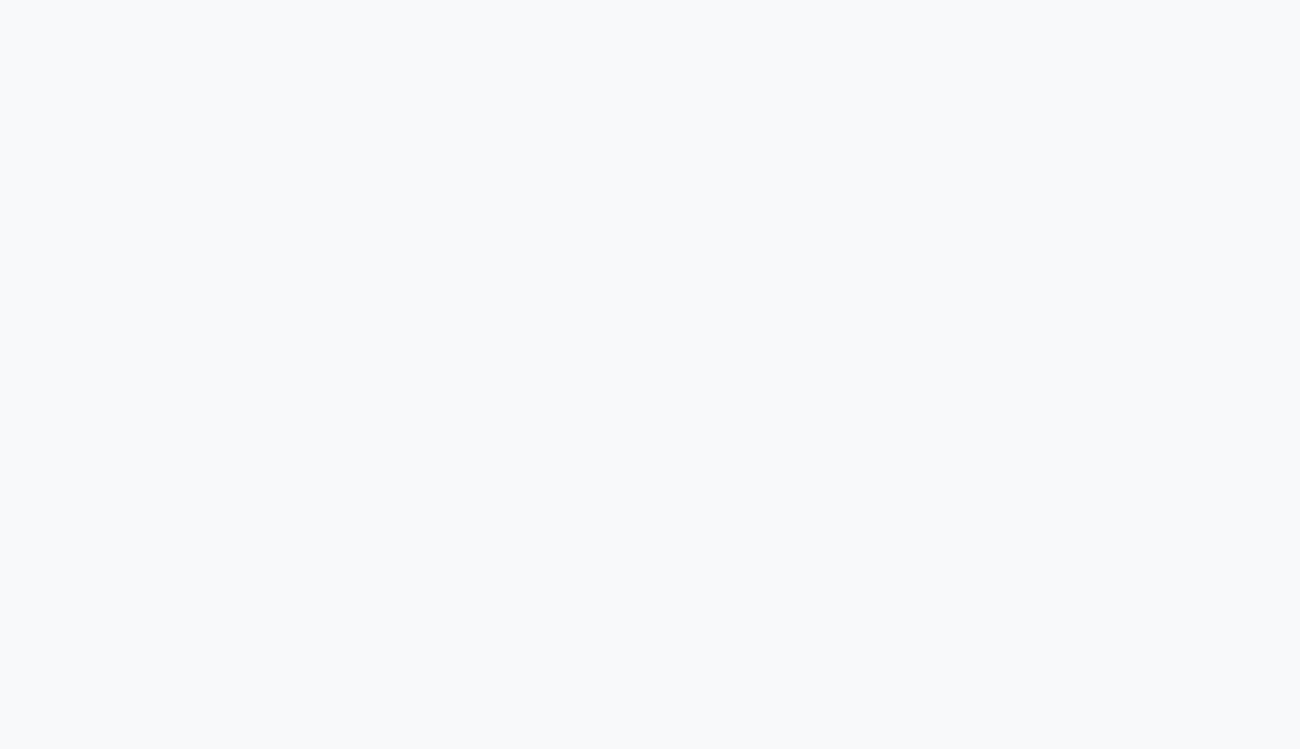 scroll, scrollTop: 0, scrollLeft: 0, axis: both 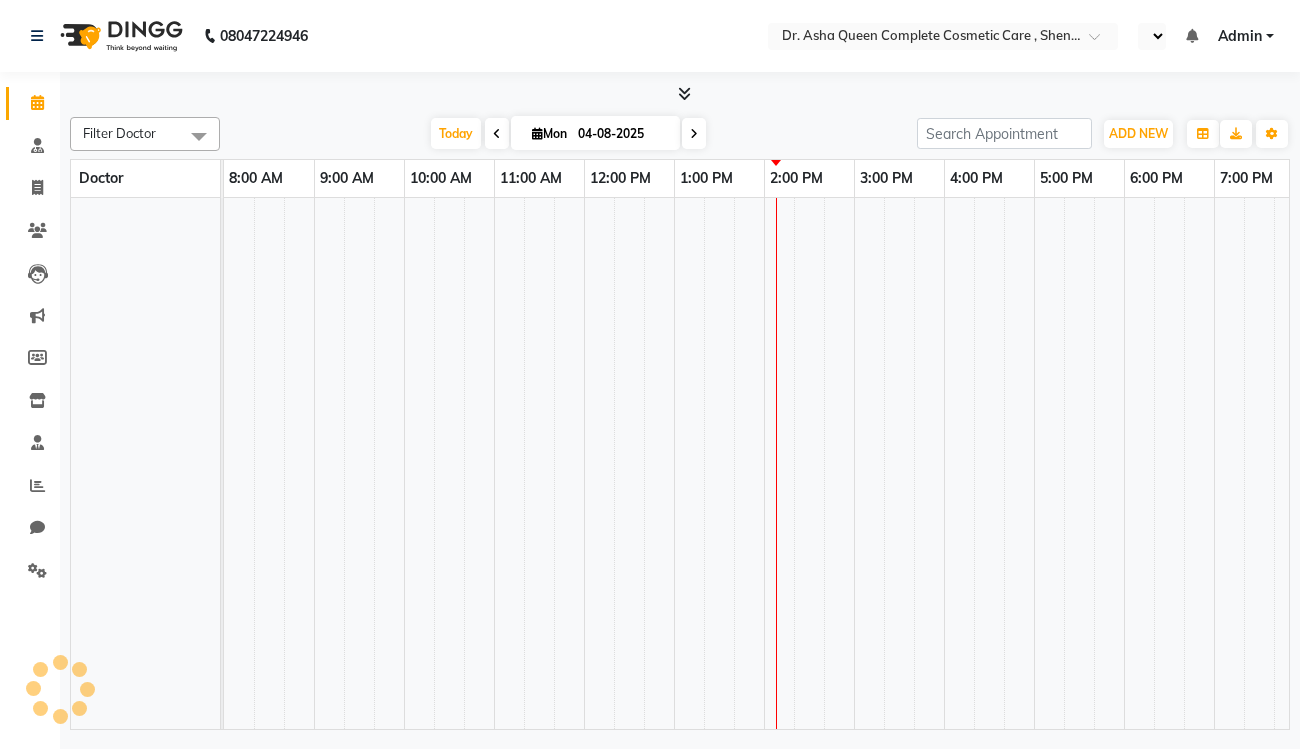 select on "en" 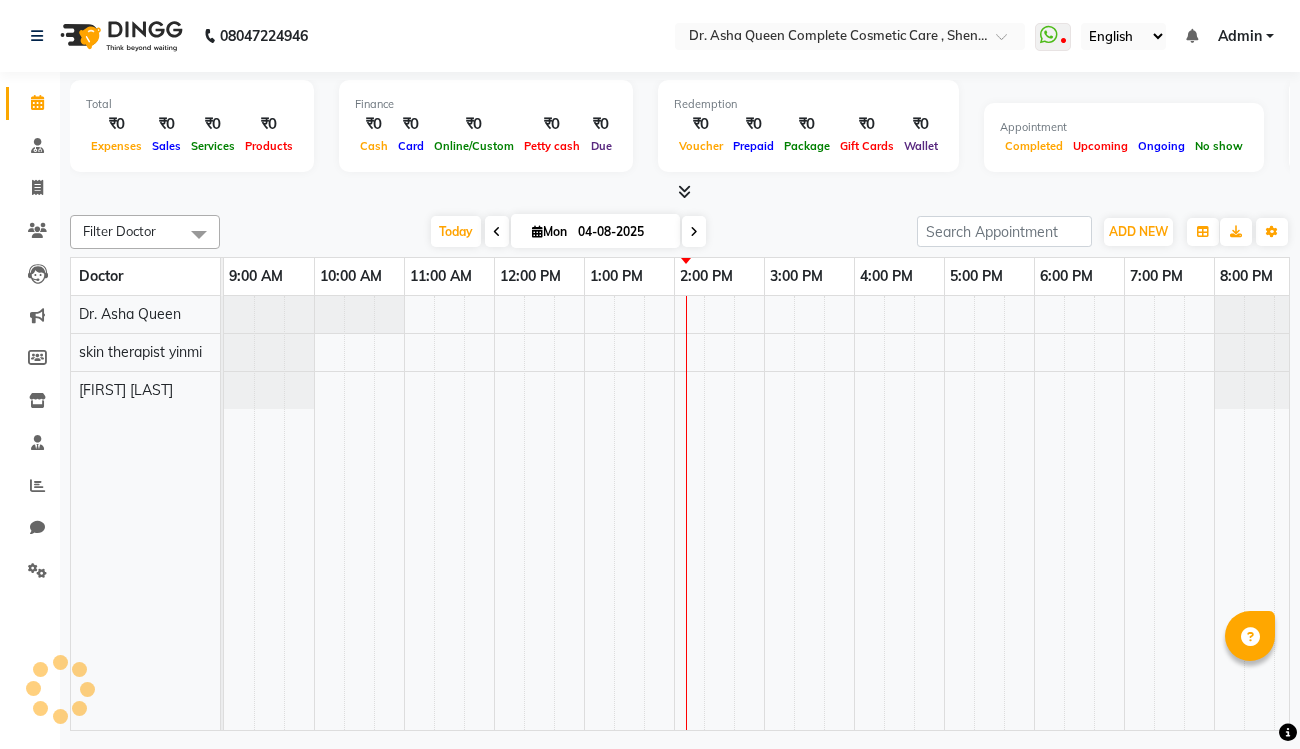 scroll, scrollTop: 0, scrollLeft: 0, axis: both 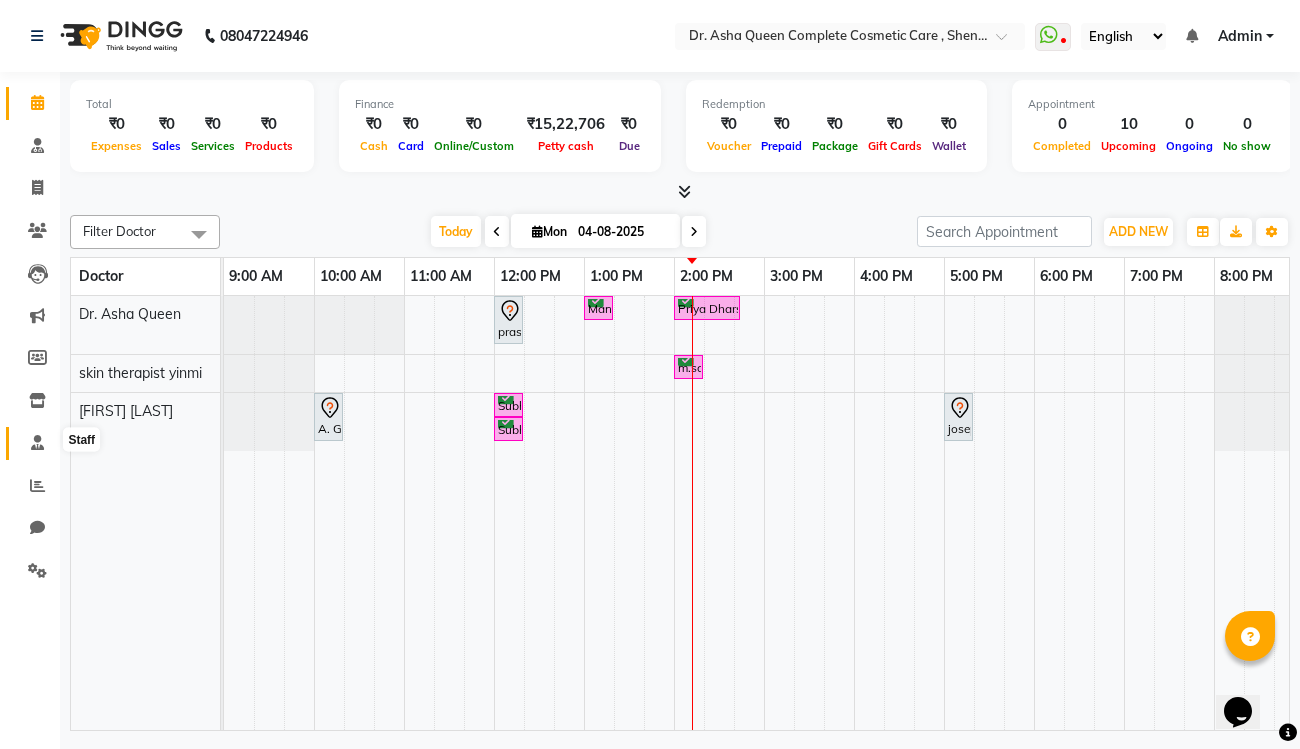 click 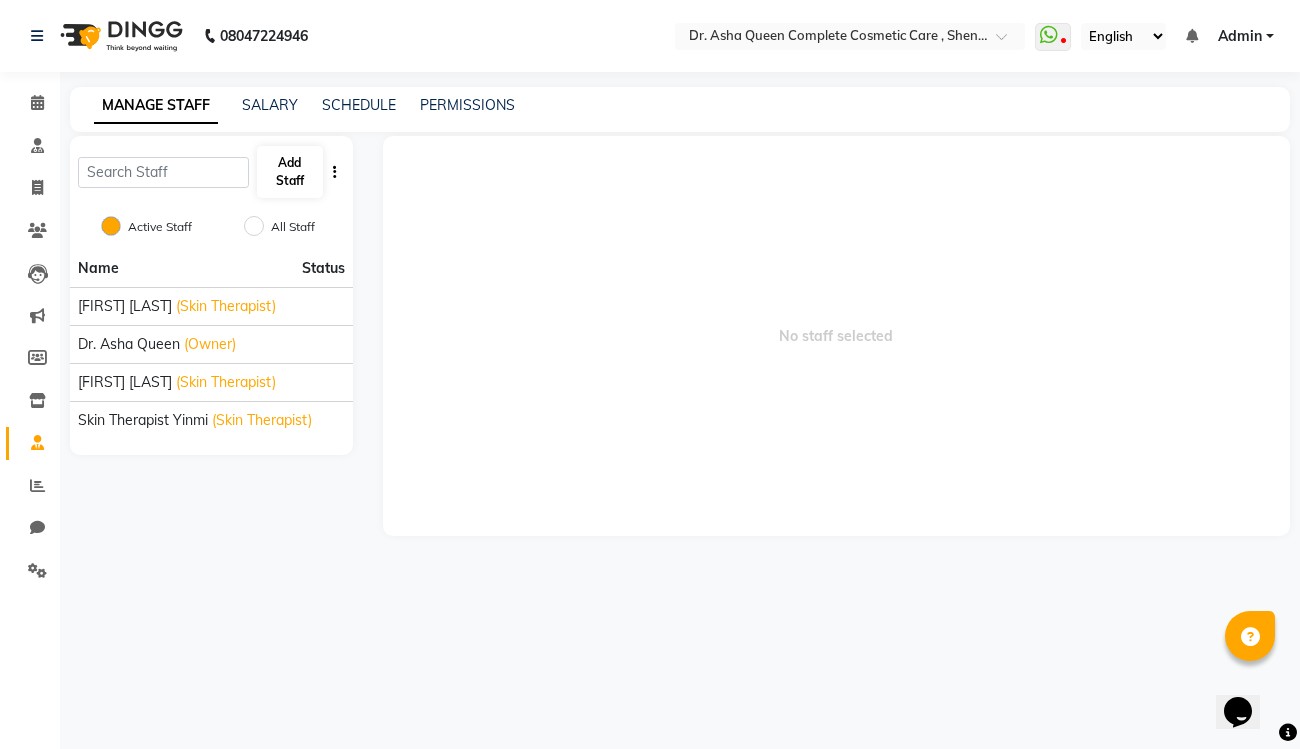 click on "Add Staff" 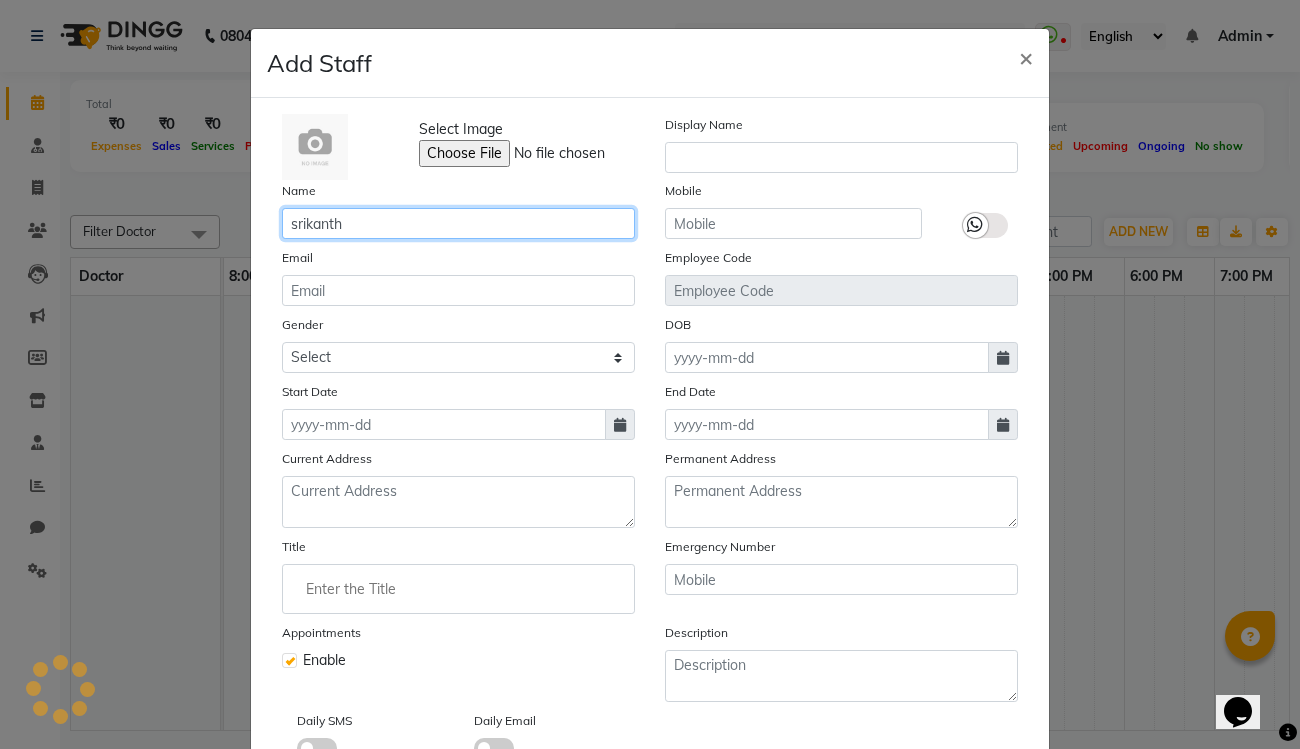 type on "srikanth" 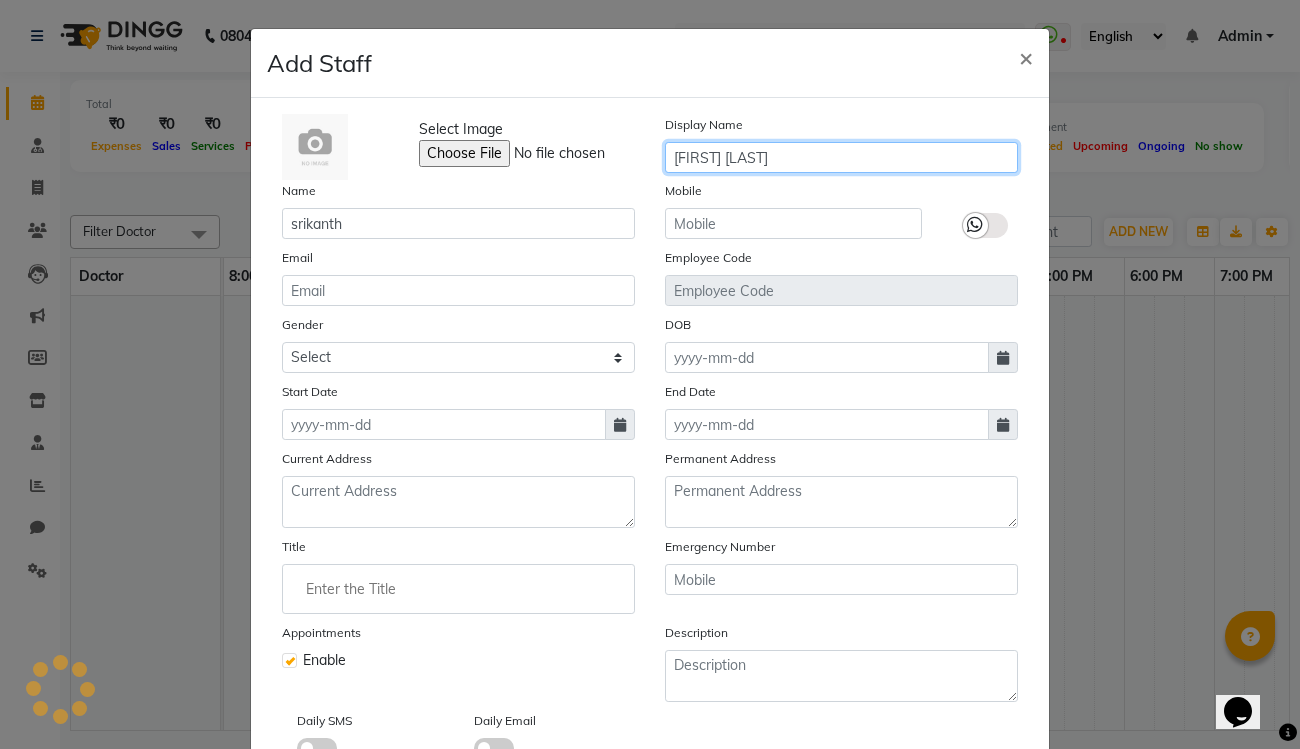 scroll, scrollTop: 0, scrollLeft: 0, axis: both 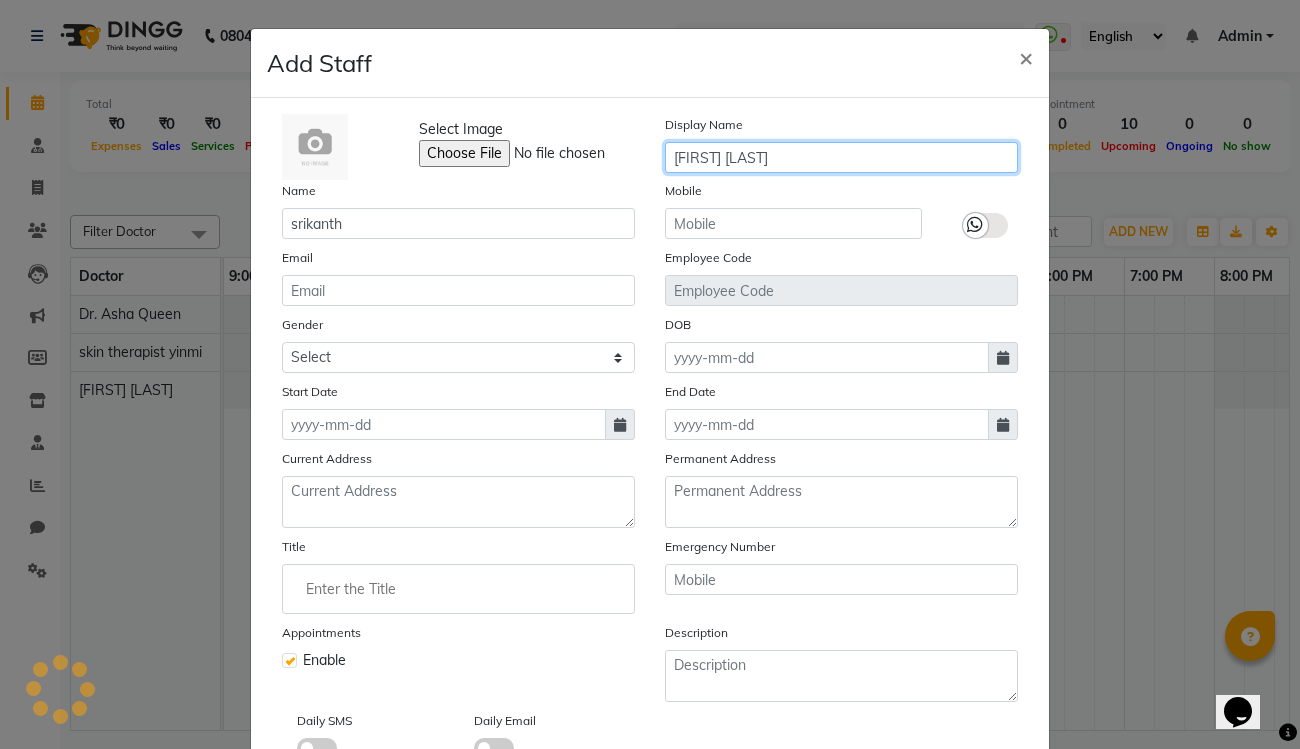 type on "[FIRST] [LAST]" 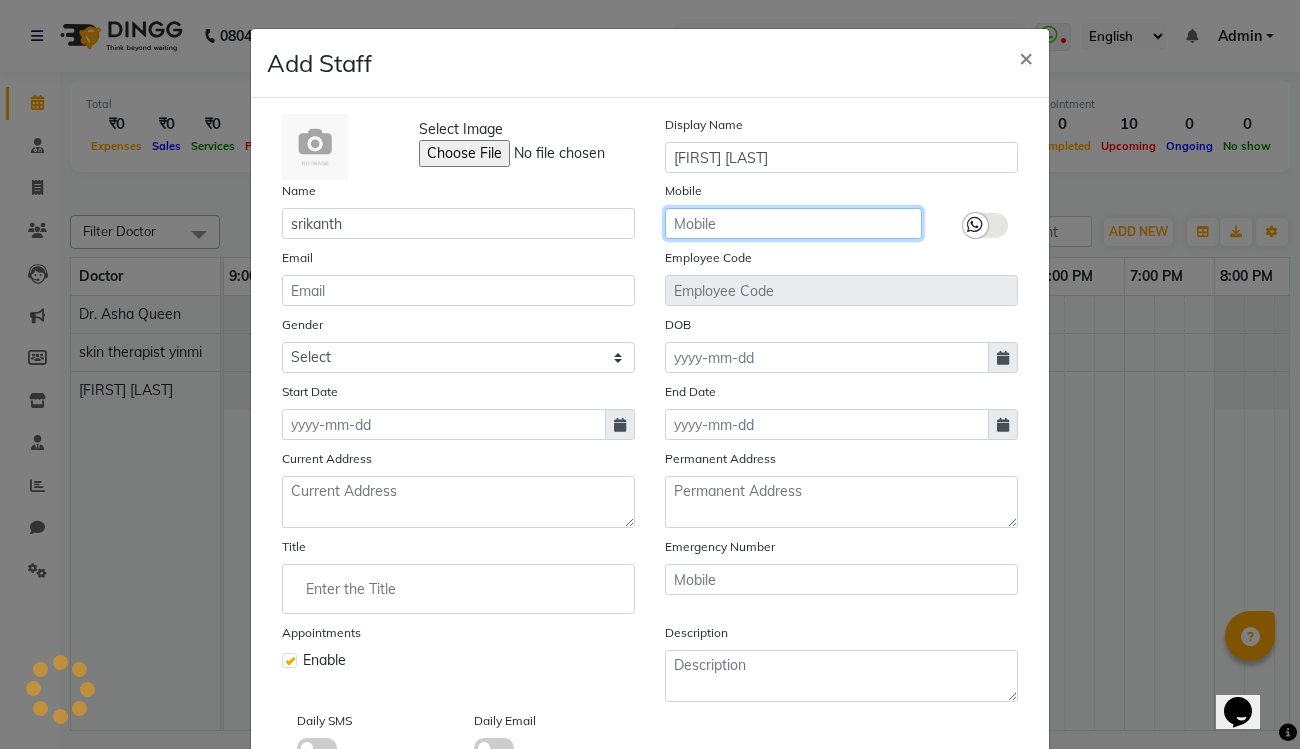 click 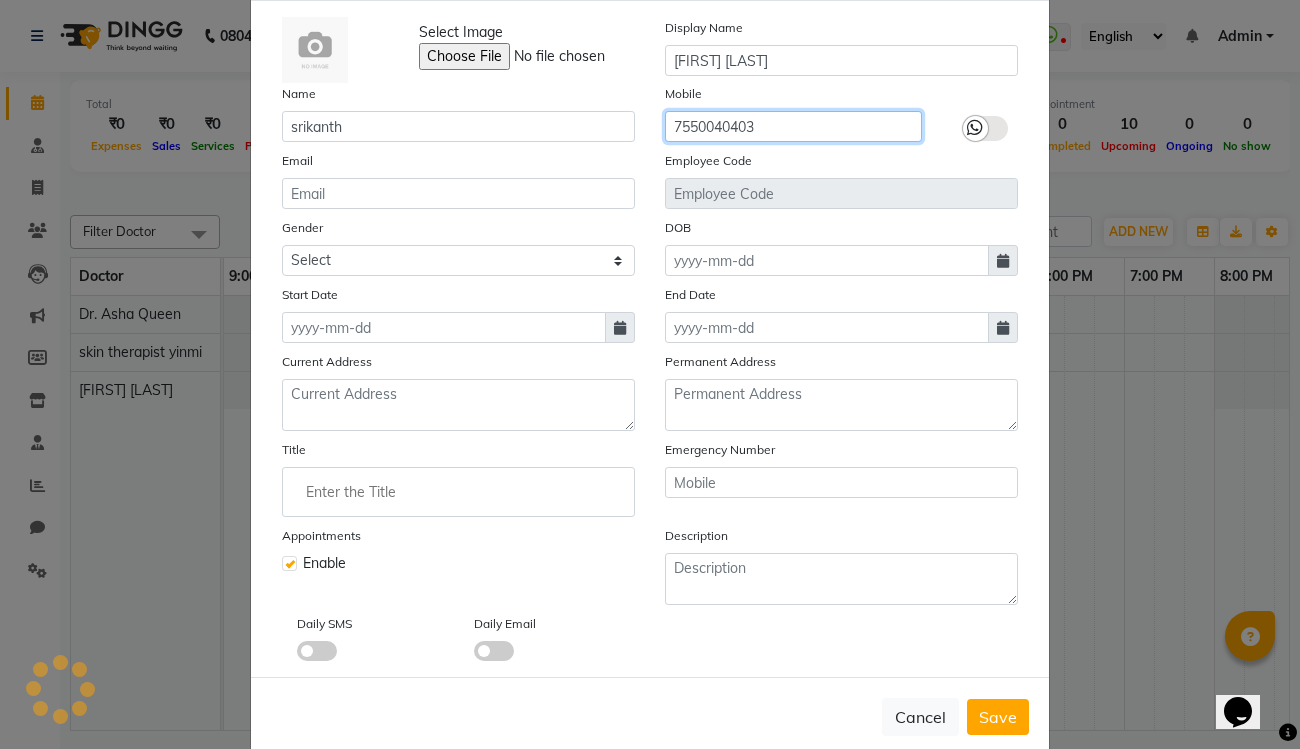 scroll, scrollTop: 103, scrollLeft: 0, axis: vertical 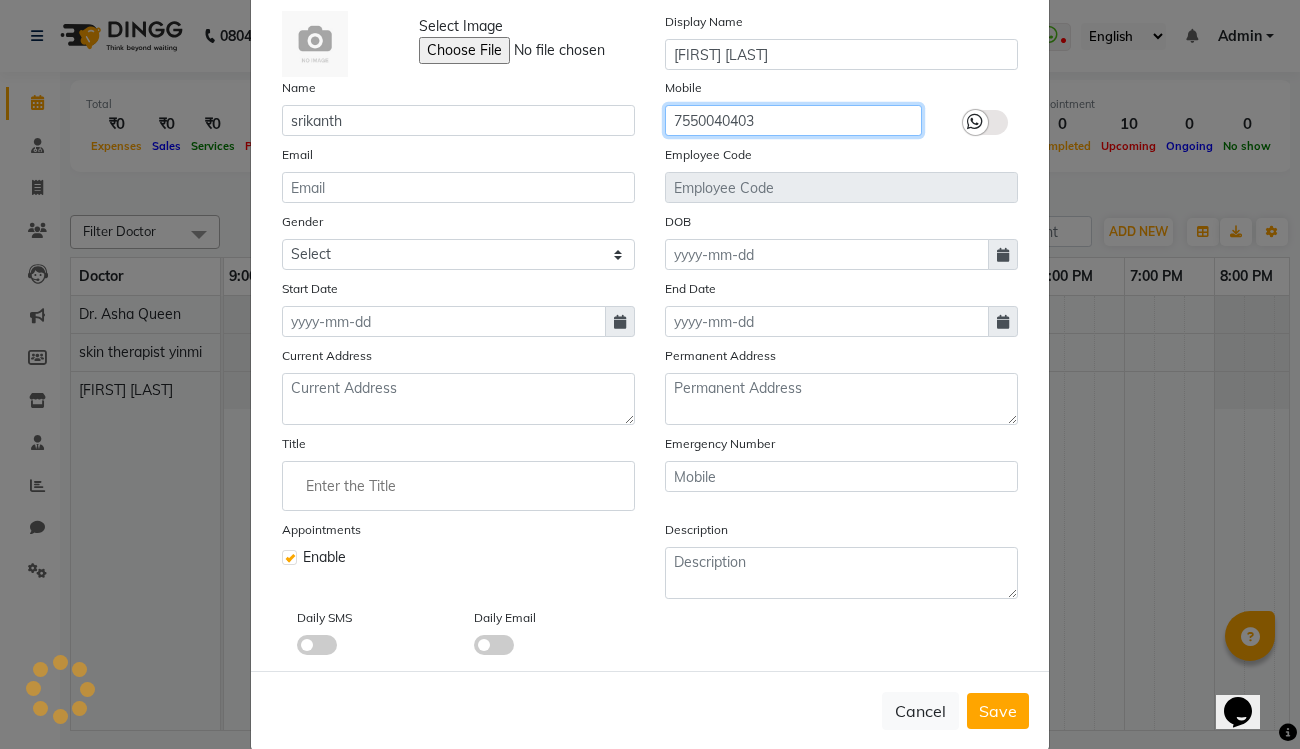 type on "7550040403" 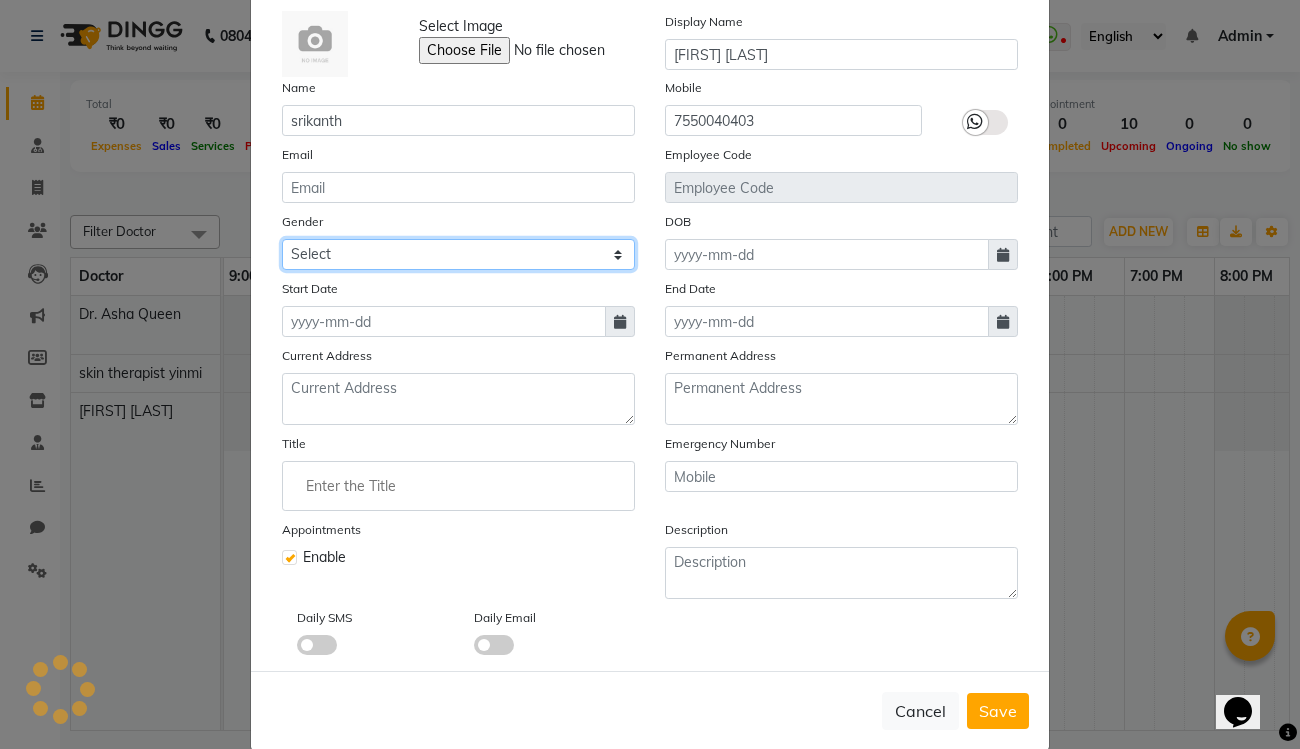 select on "female" 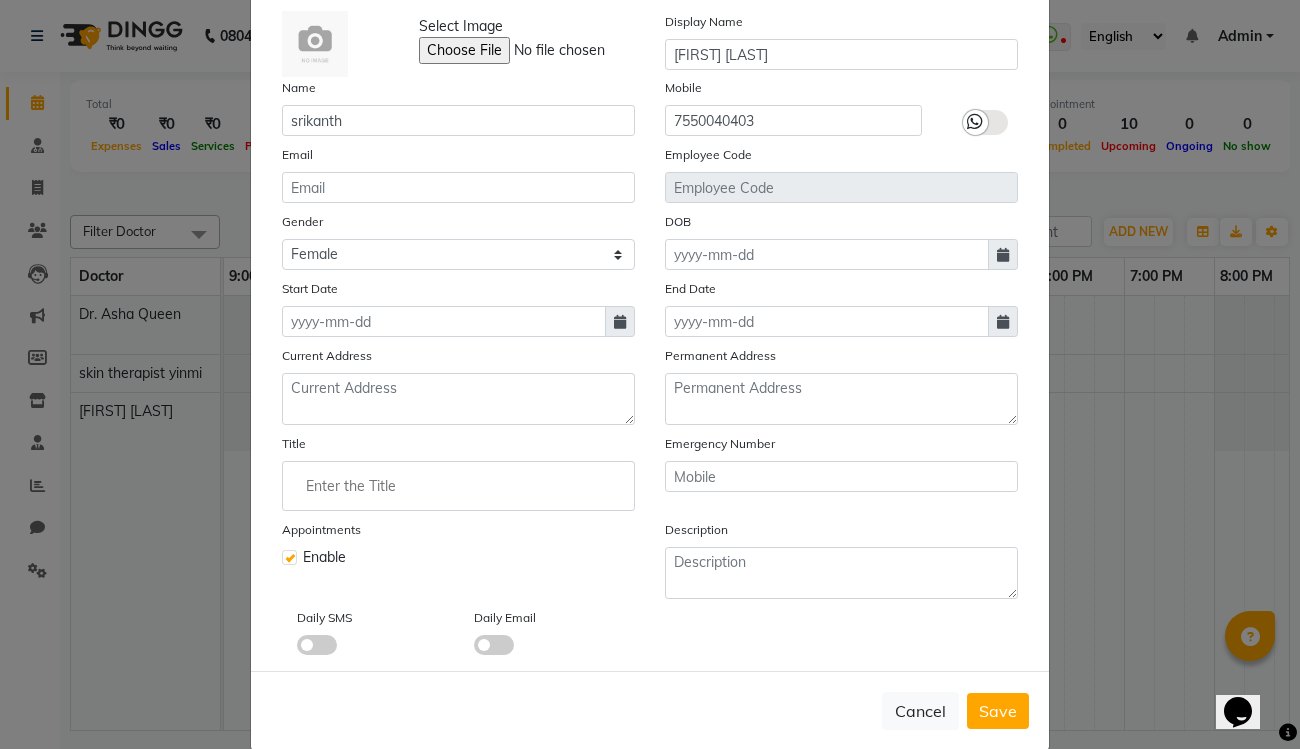 click 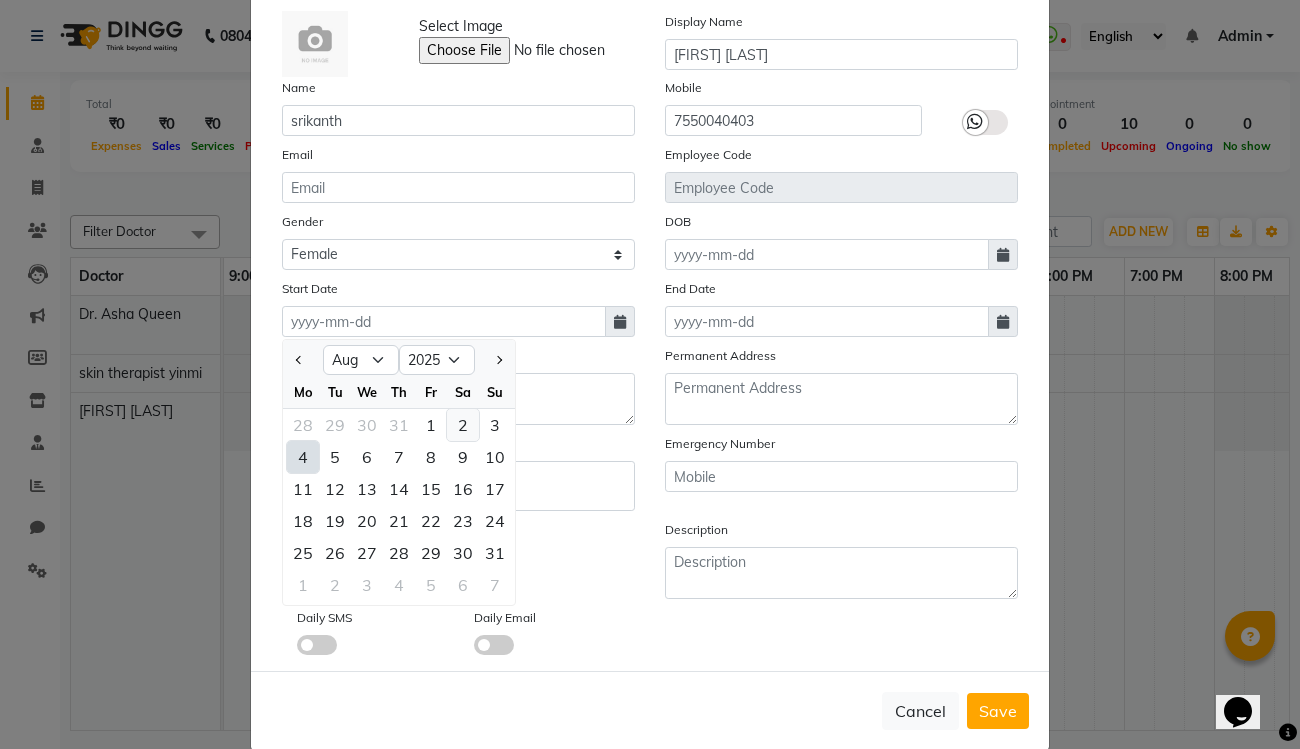 click on "2" 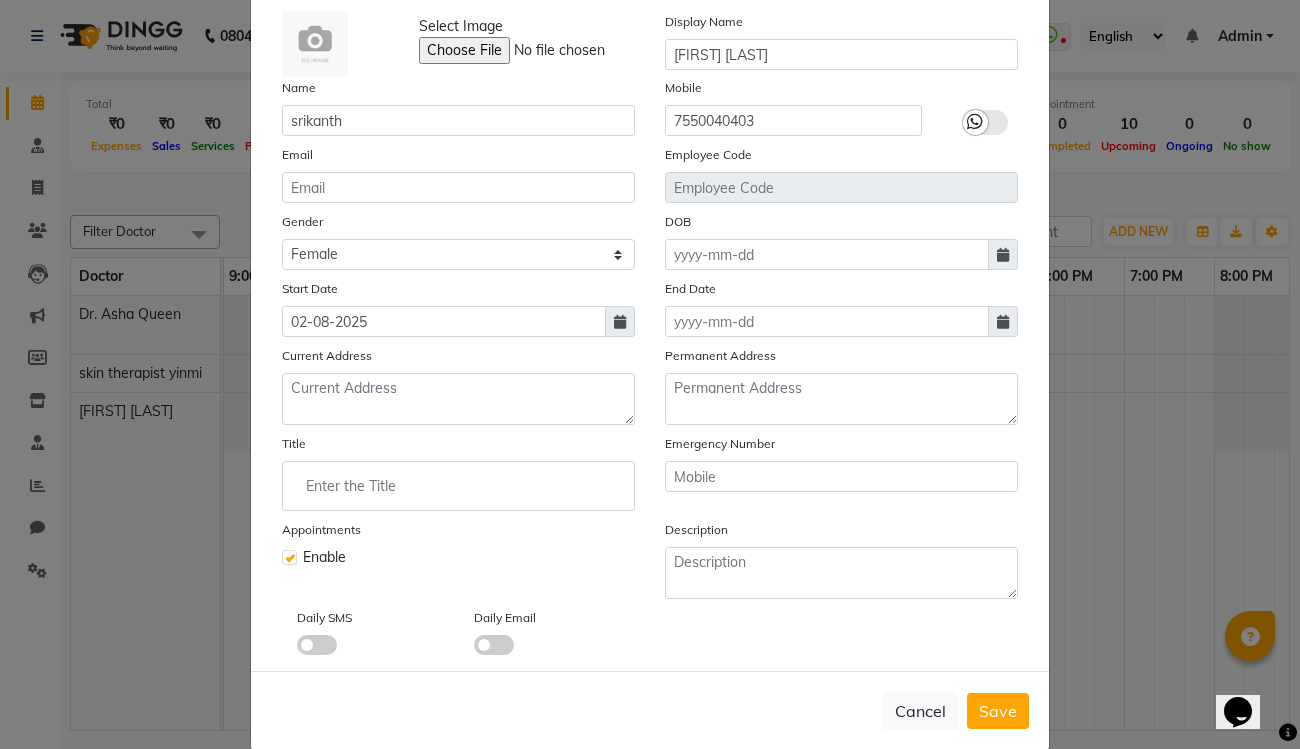 click 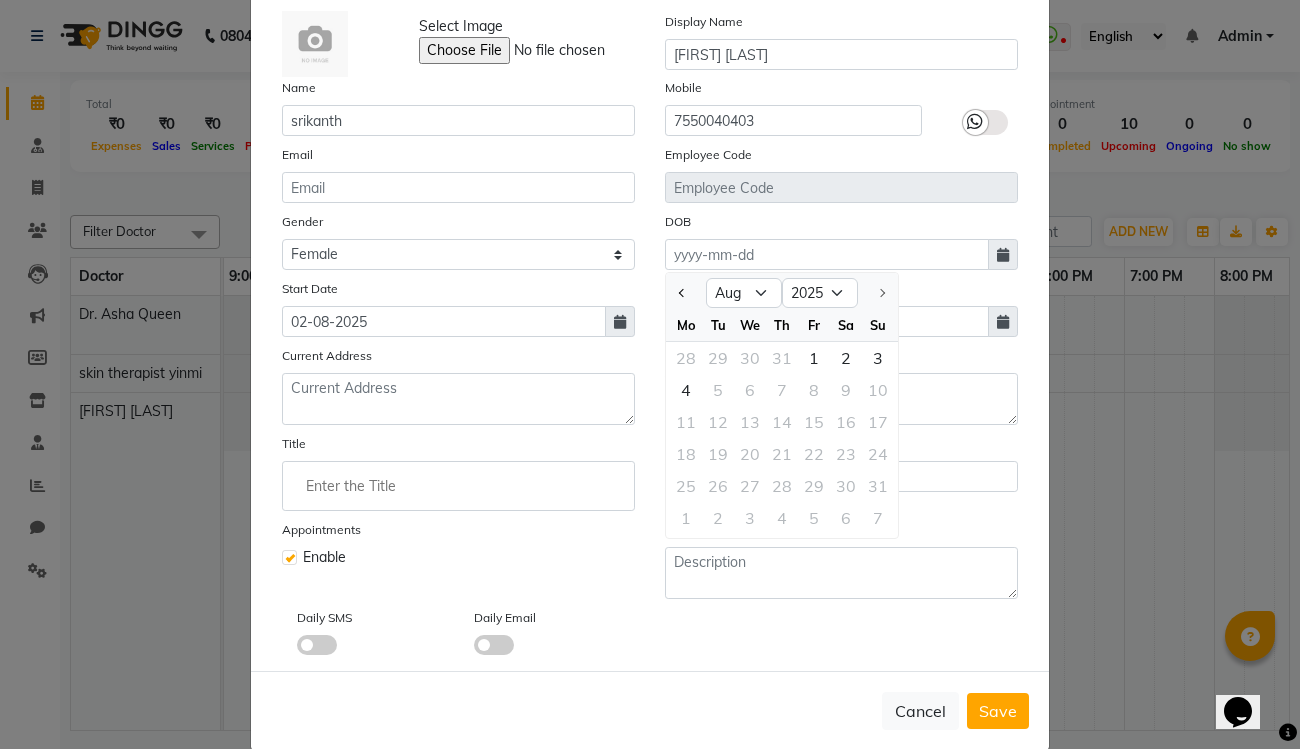 click 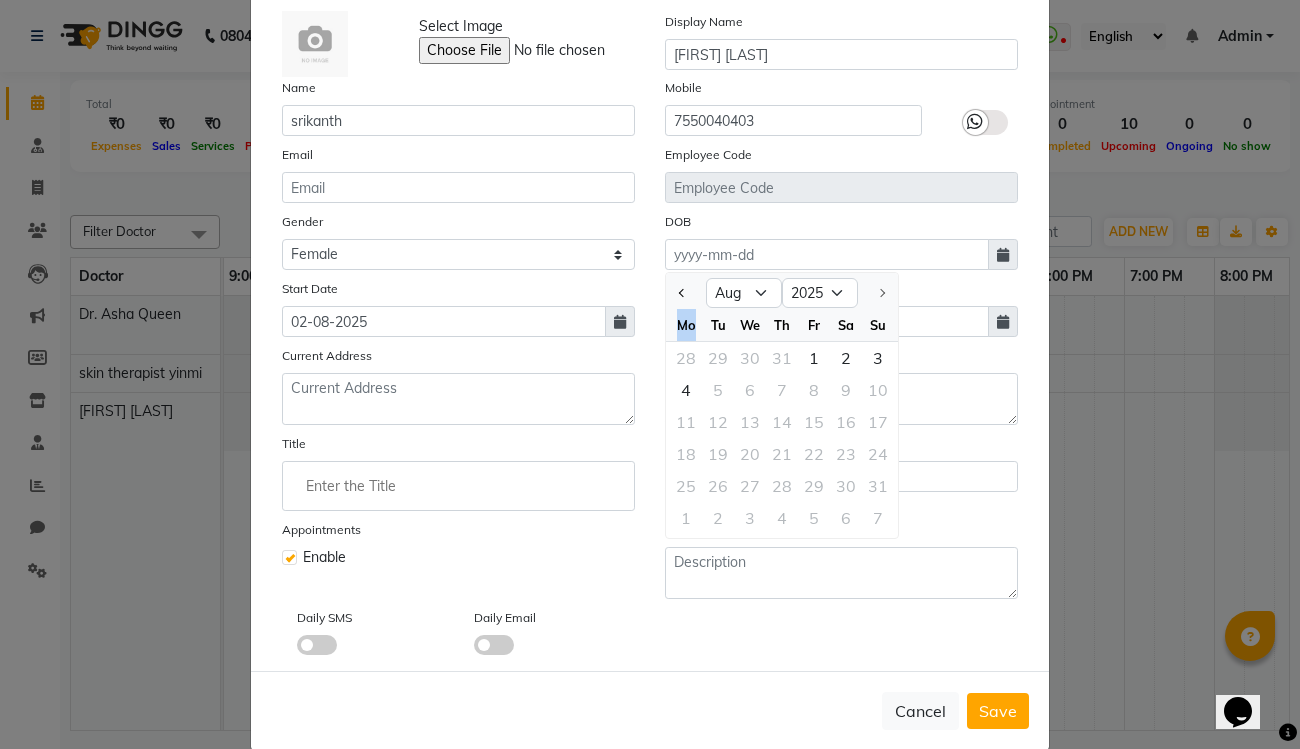 click 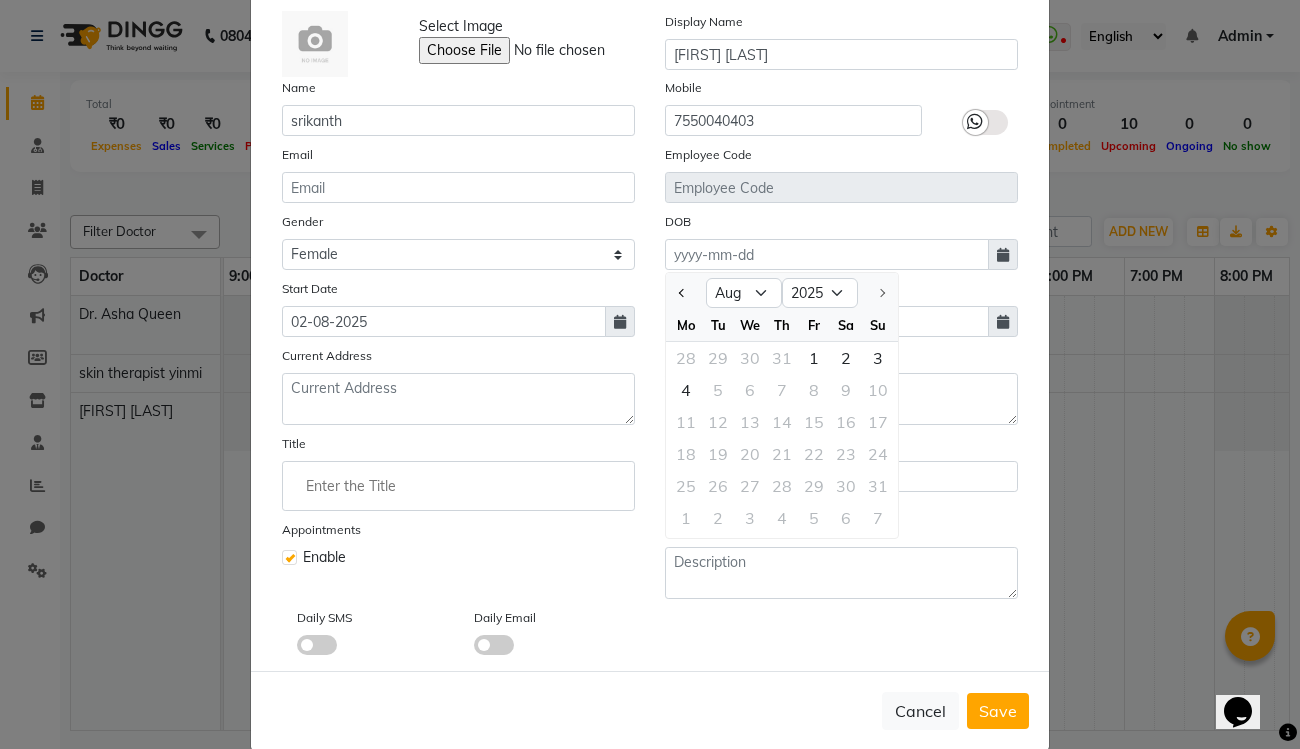 click 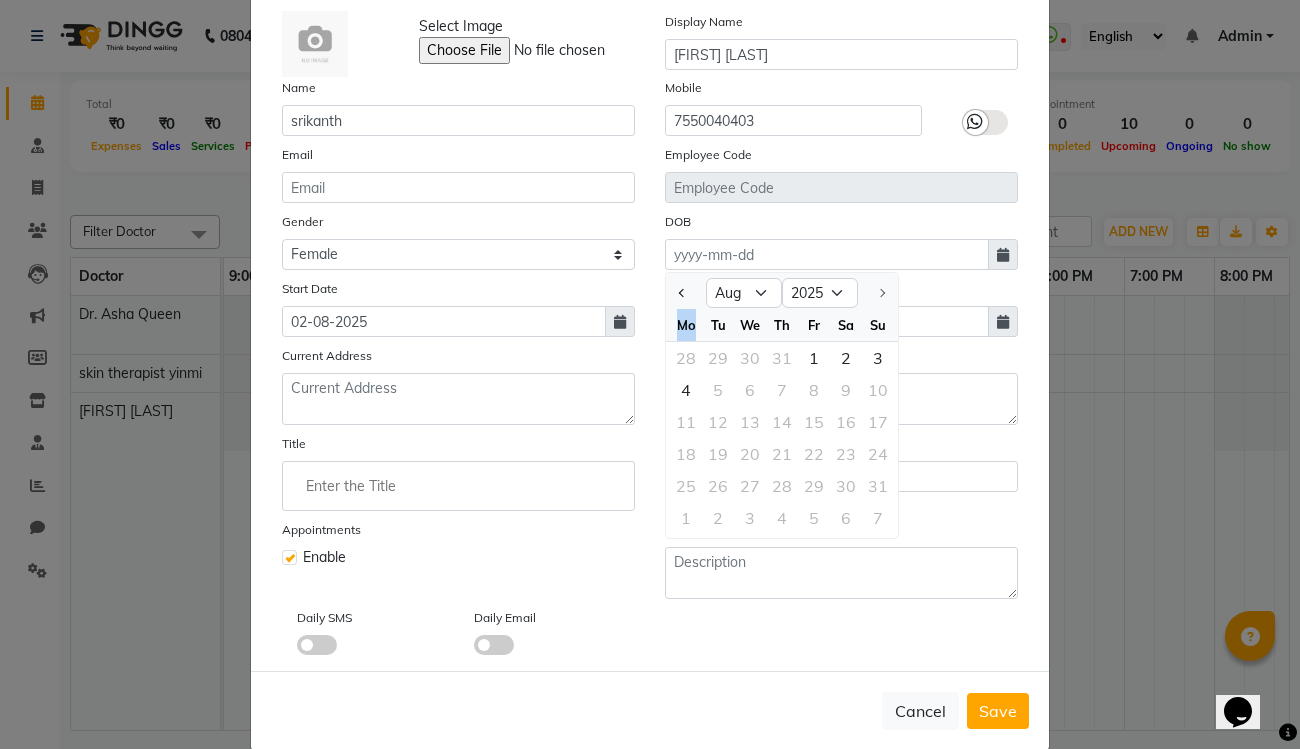 click 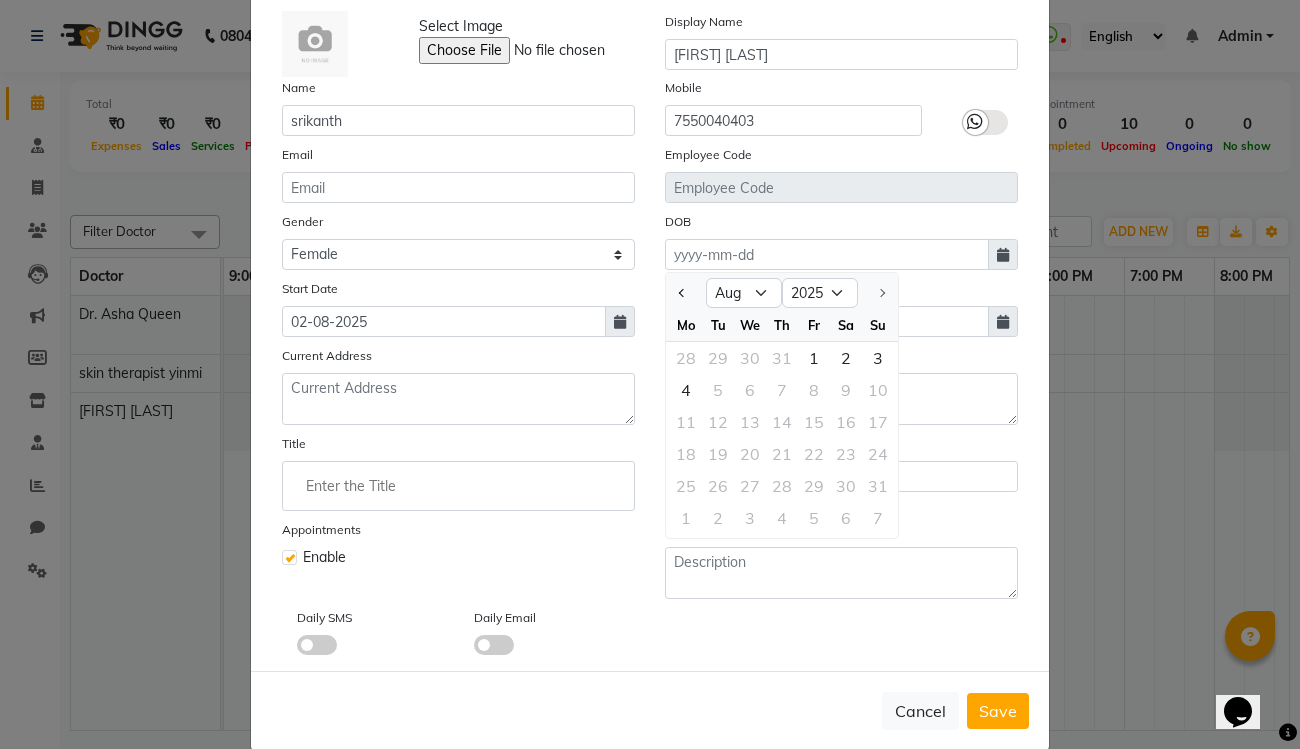 click on "End Date" 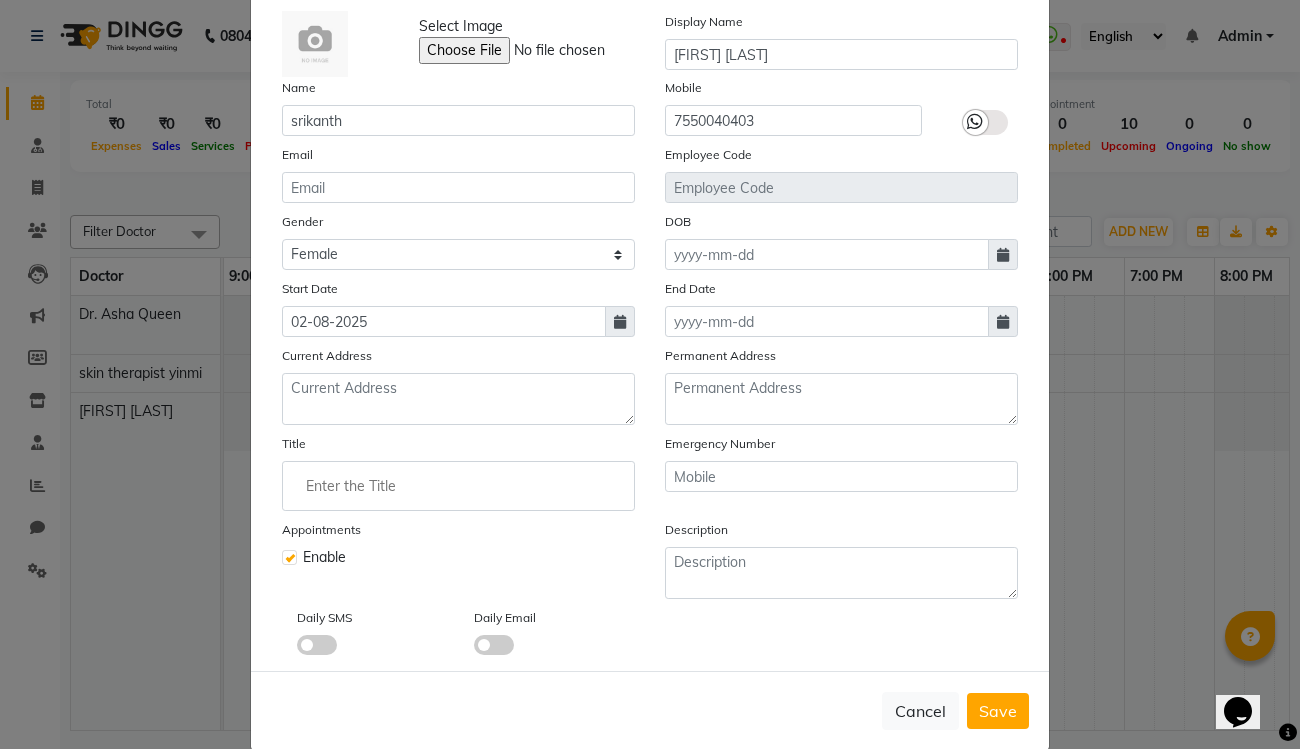 click 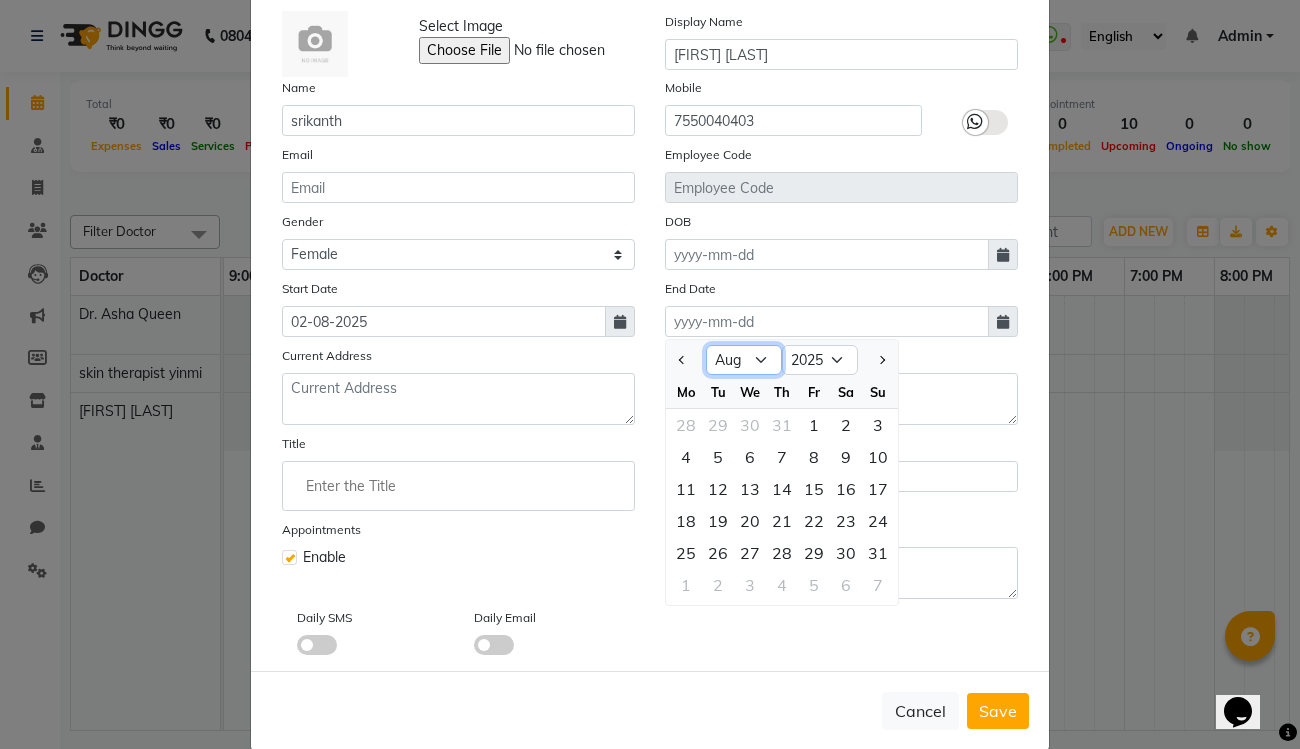 select on "10" 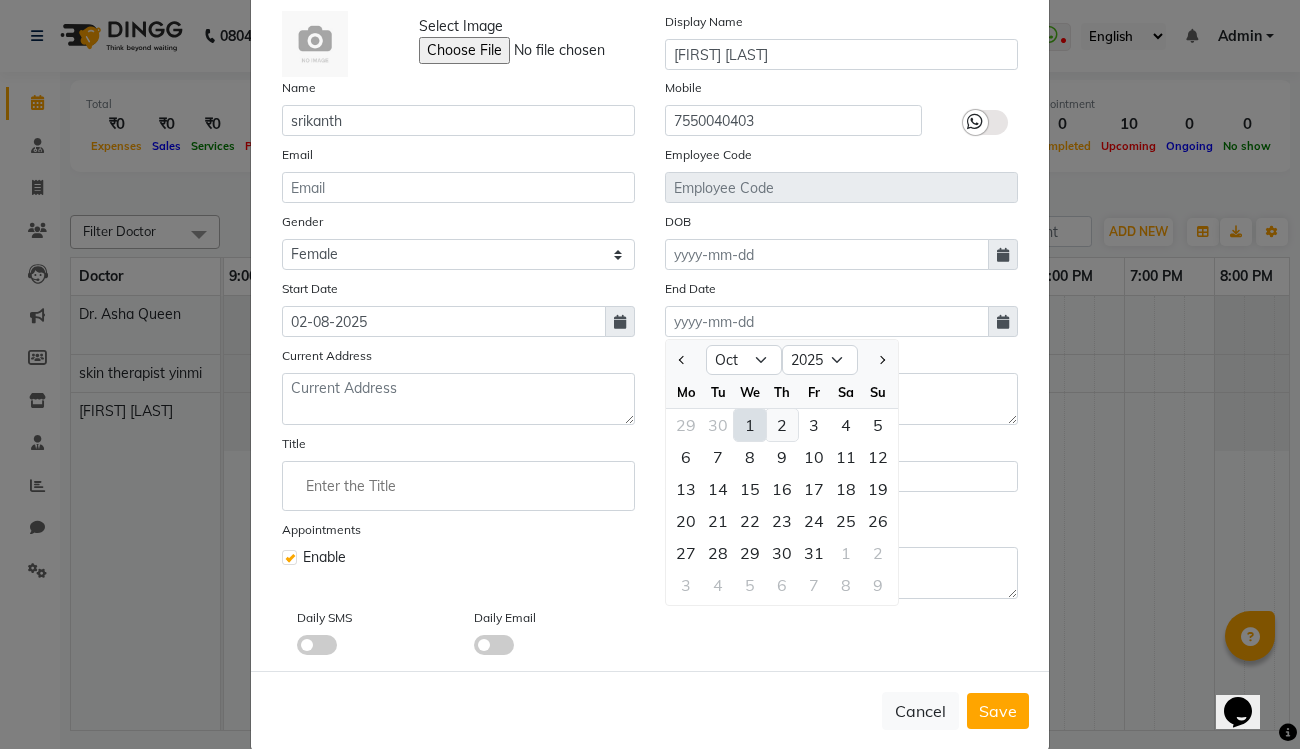 click on "2" 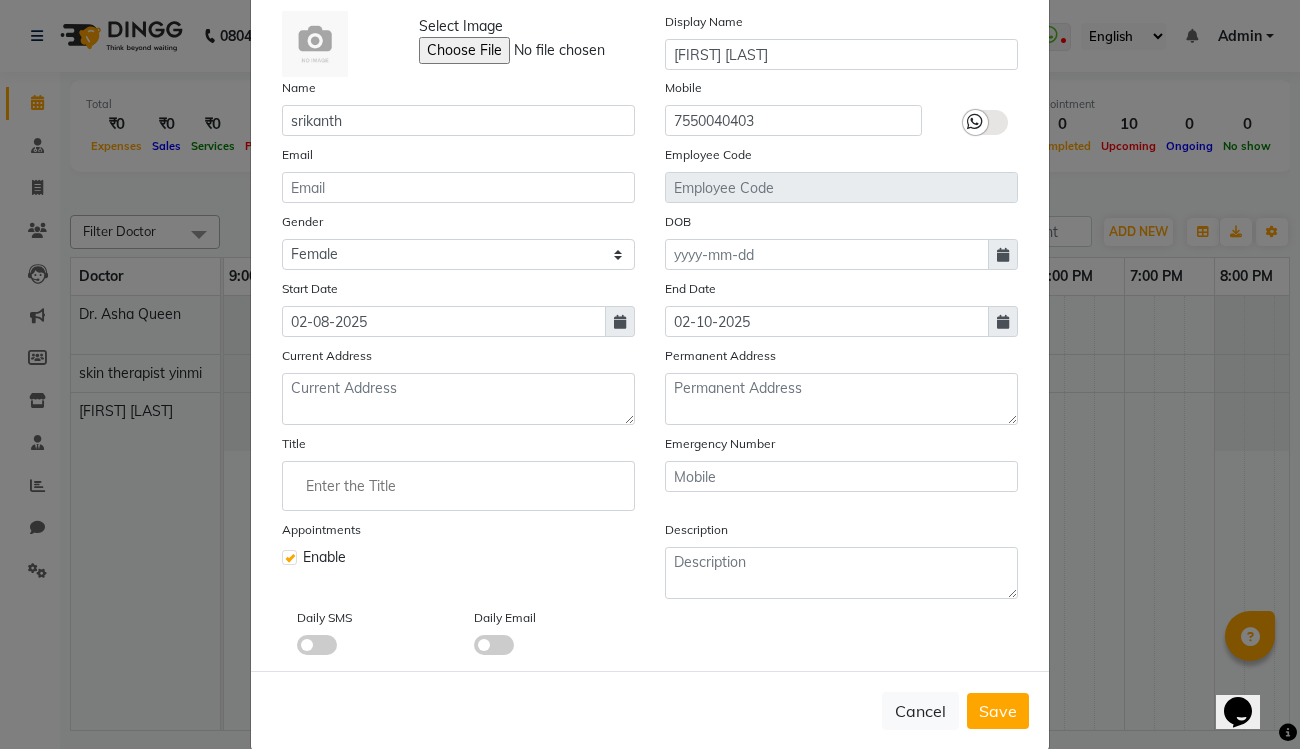 click 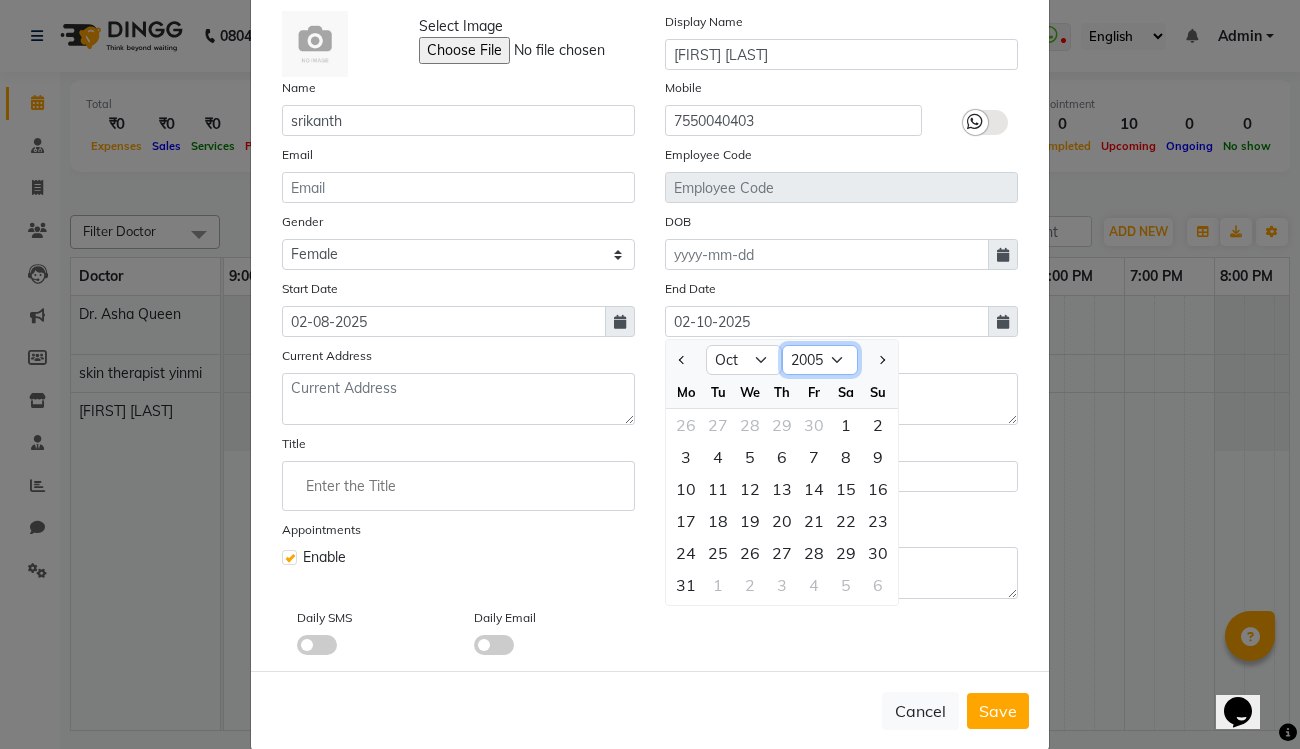 select on "1998" 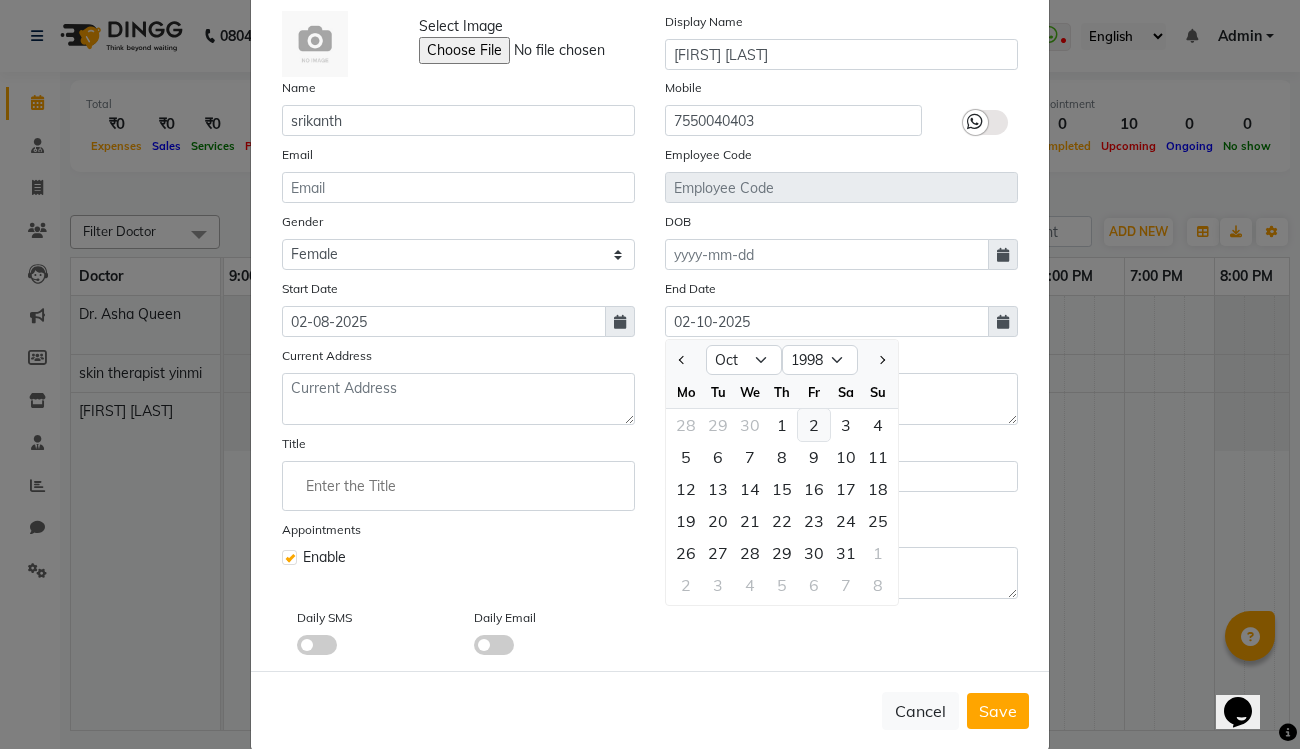 click on "2" 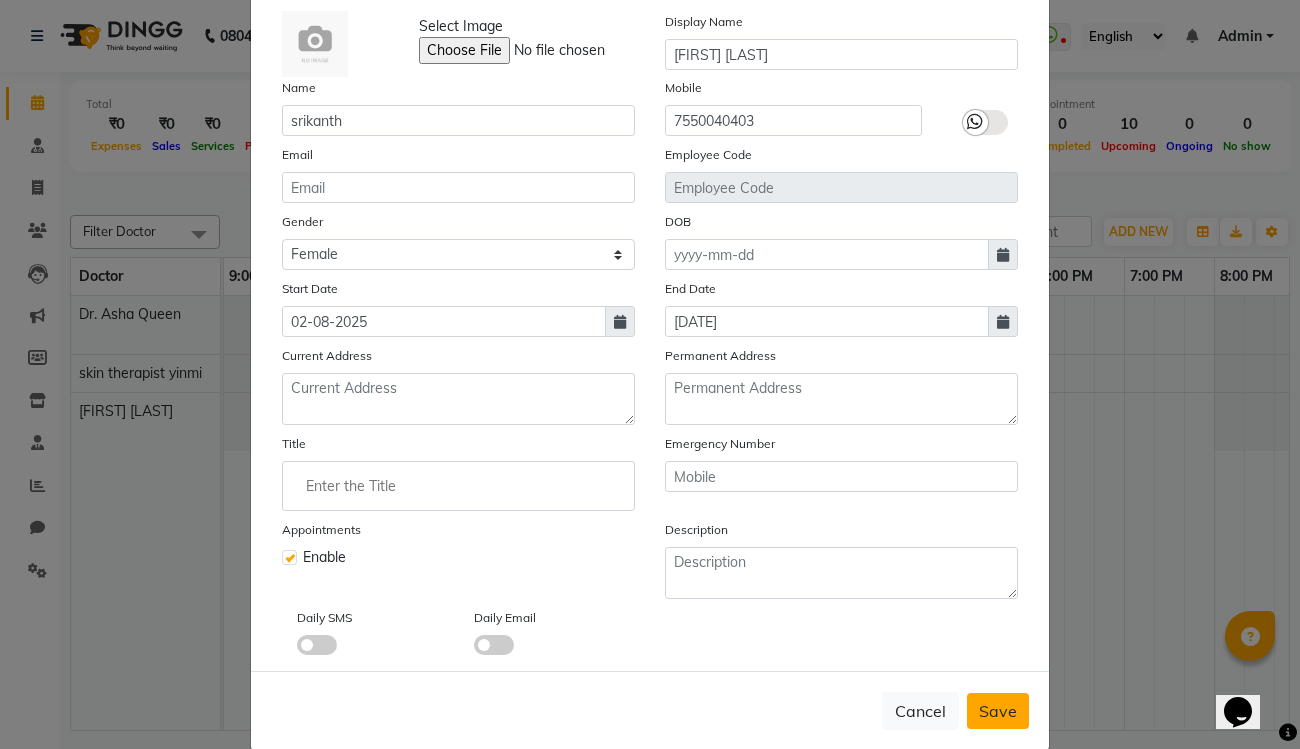 click on "Save" at bounding box center [998, 711] 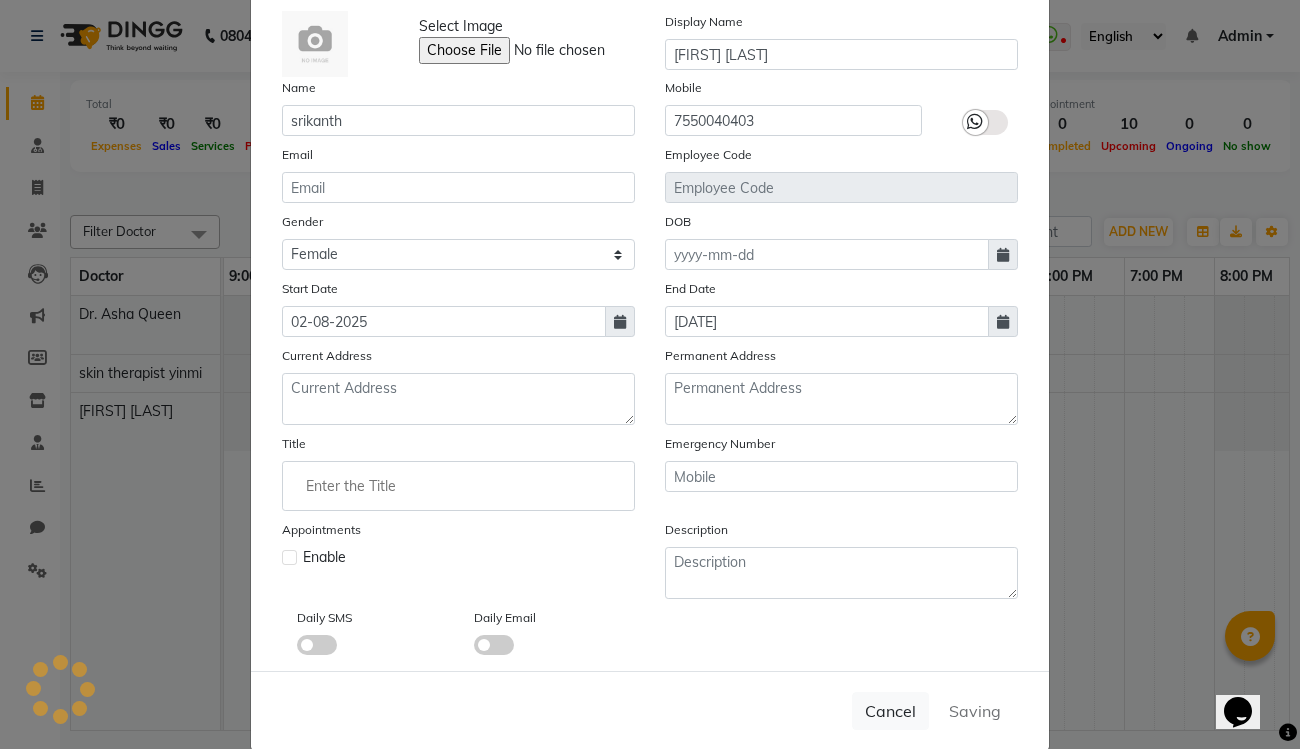 type 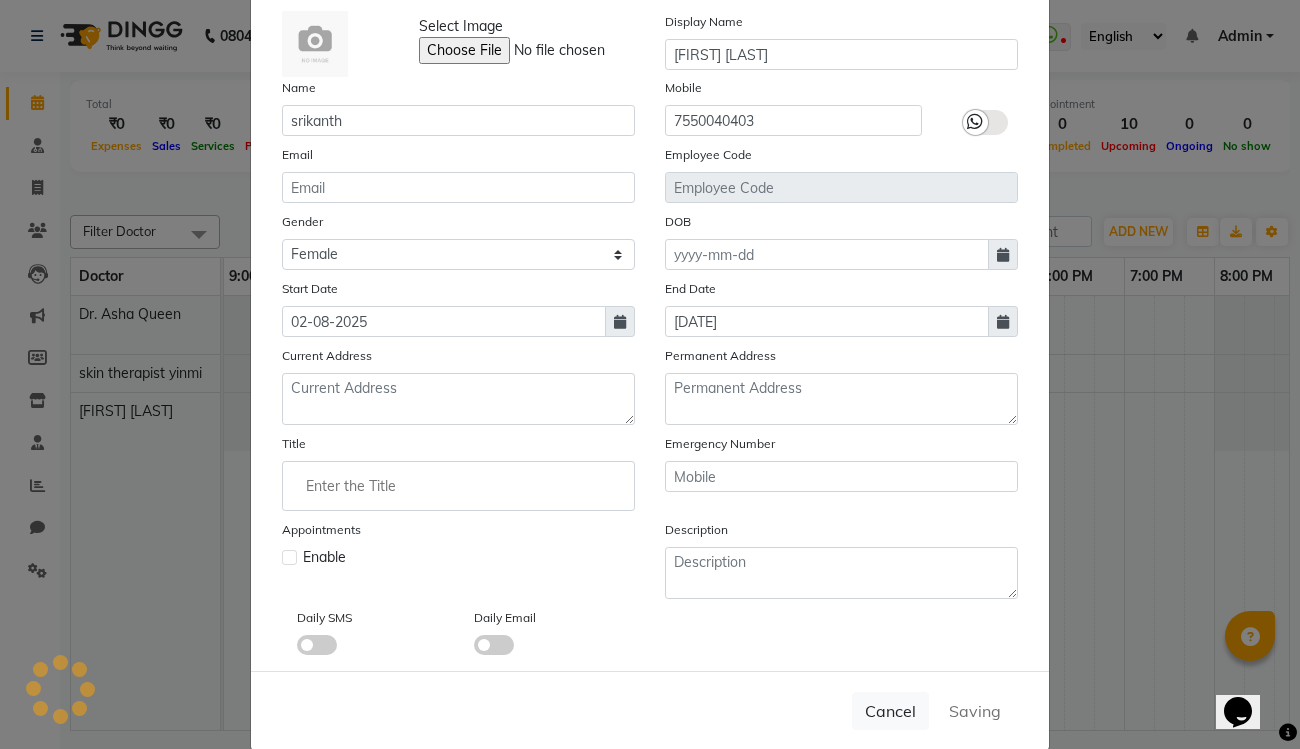 type 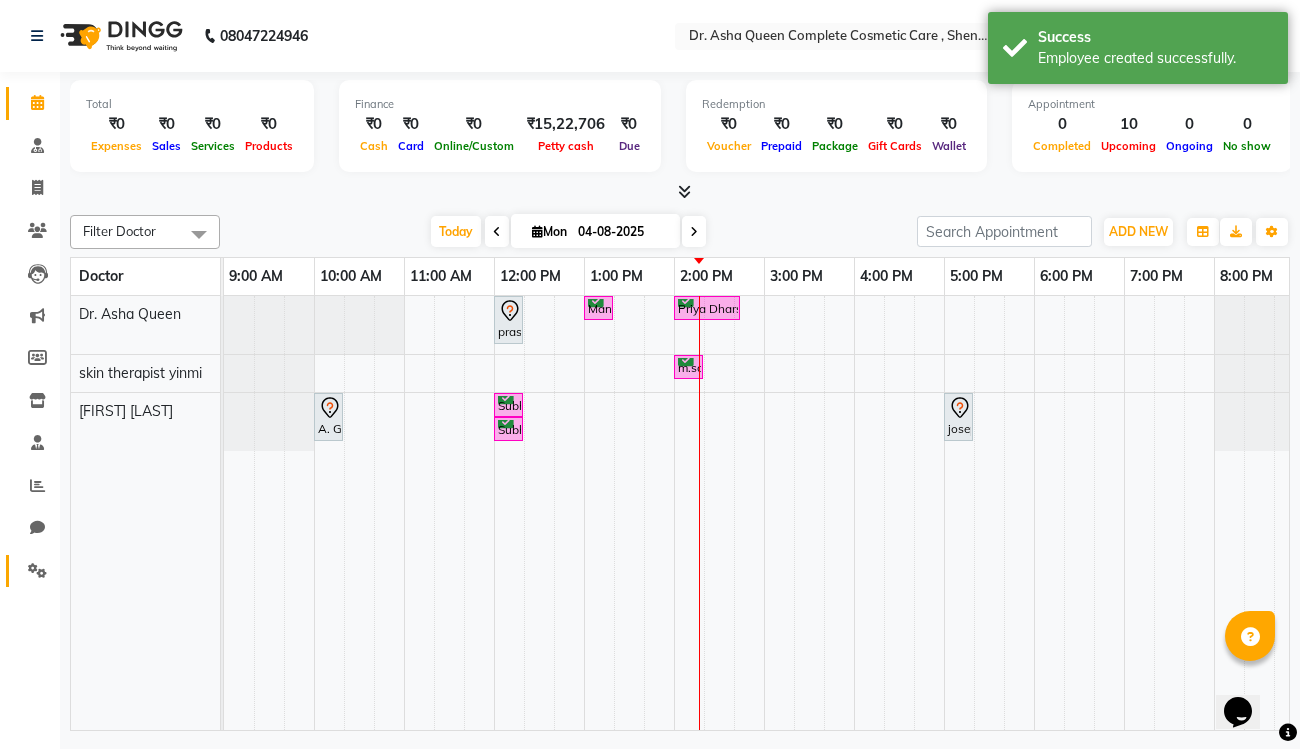 click 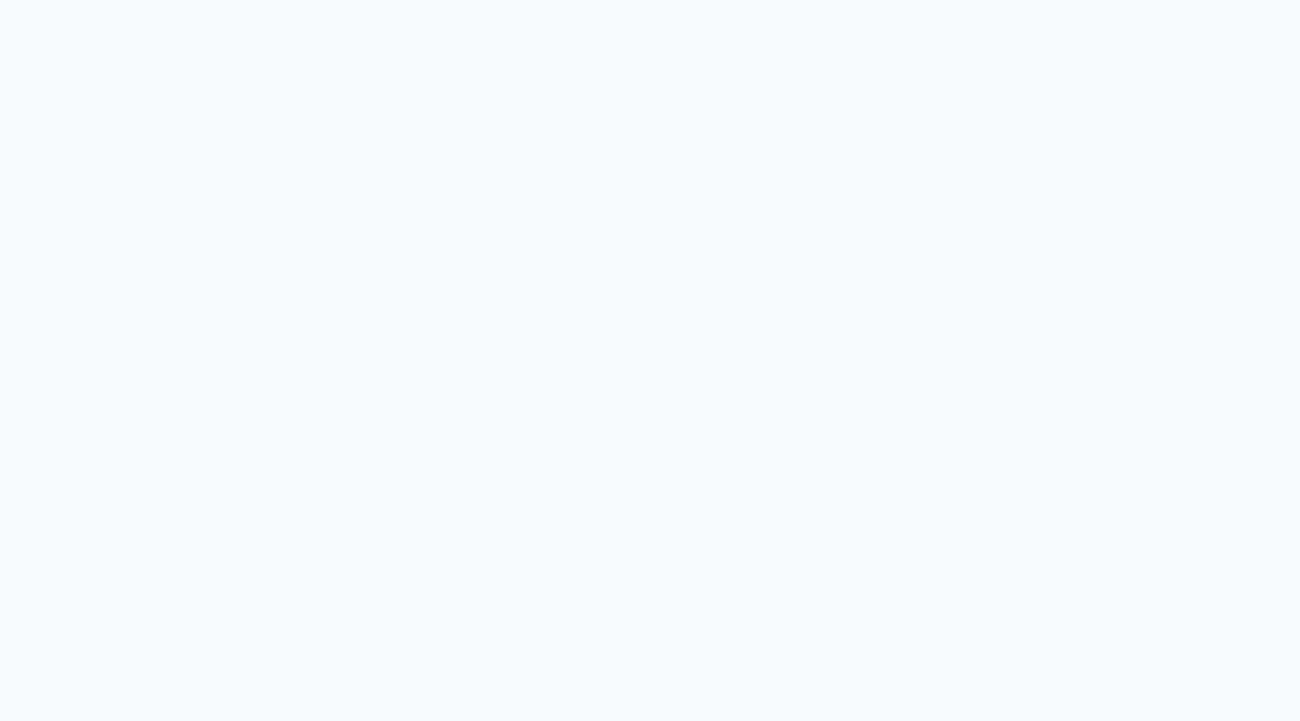 scroll, scrollTop: 0, scrollLeft: 0, axis: both 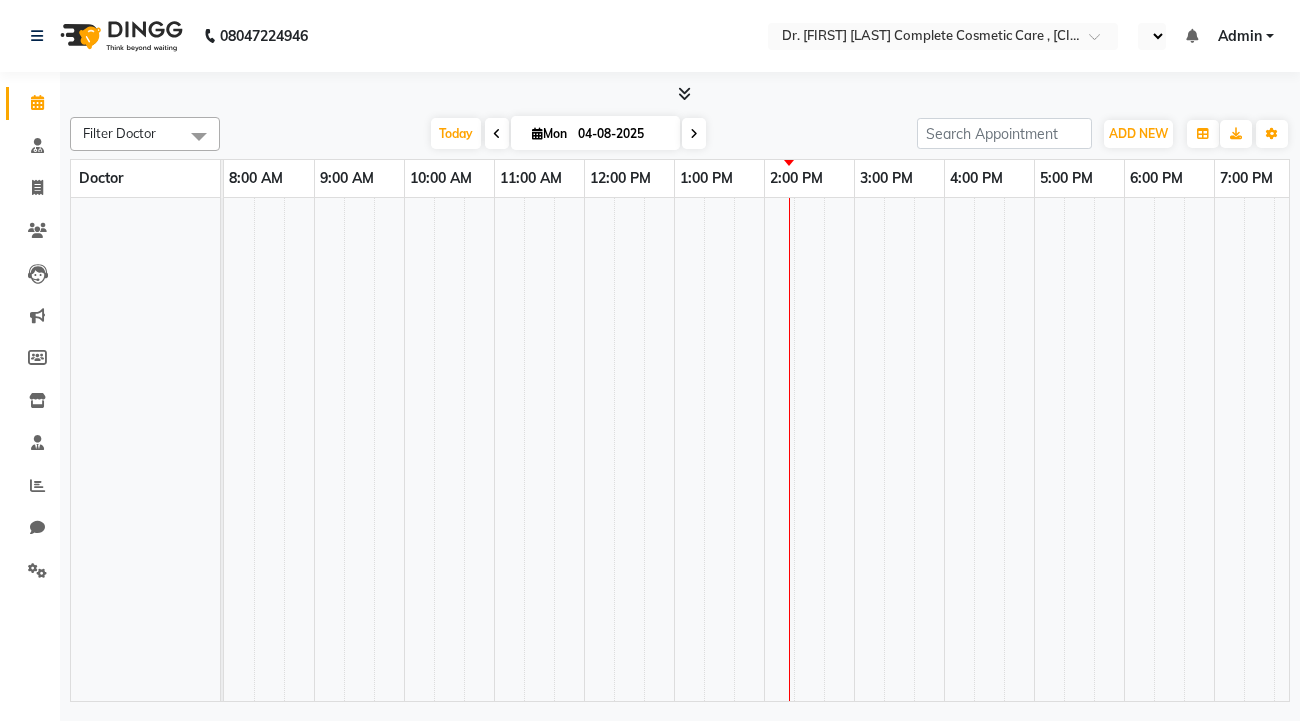 select on "en" 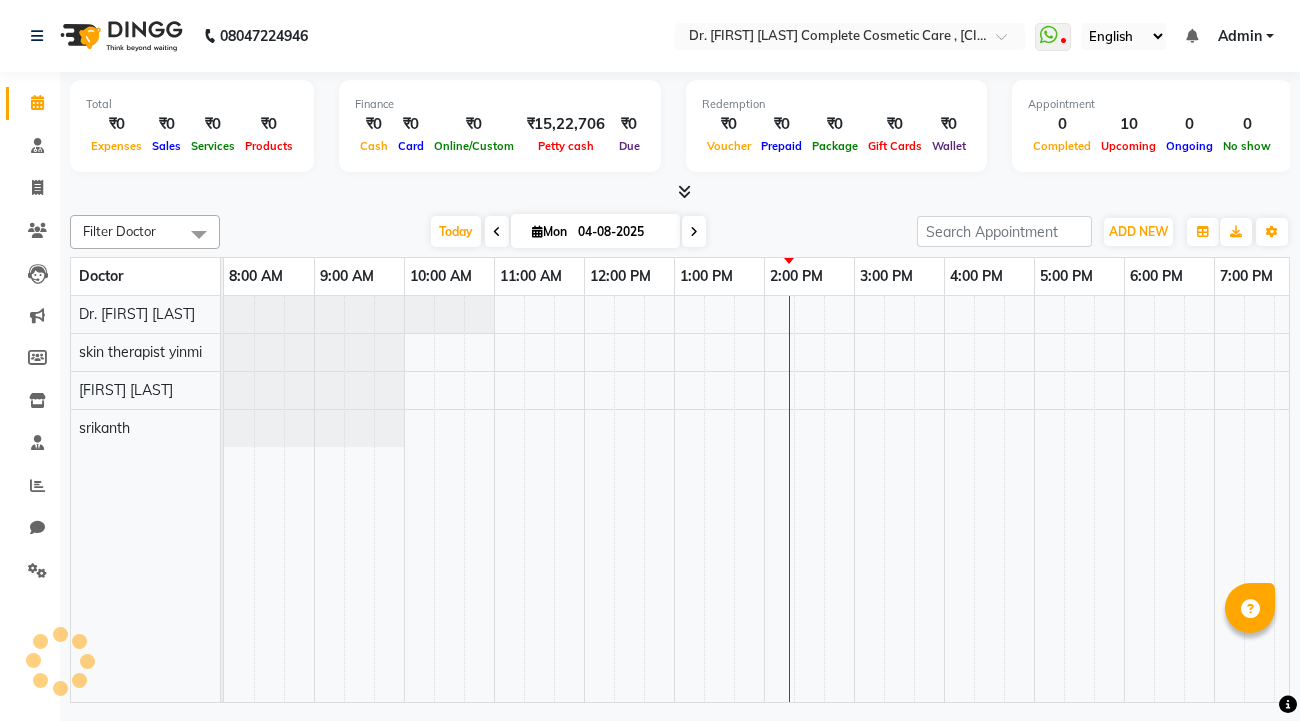 scroll, scrollTop: 0, scrollLeft: 0, axis: both 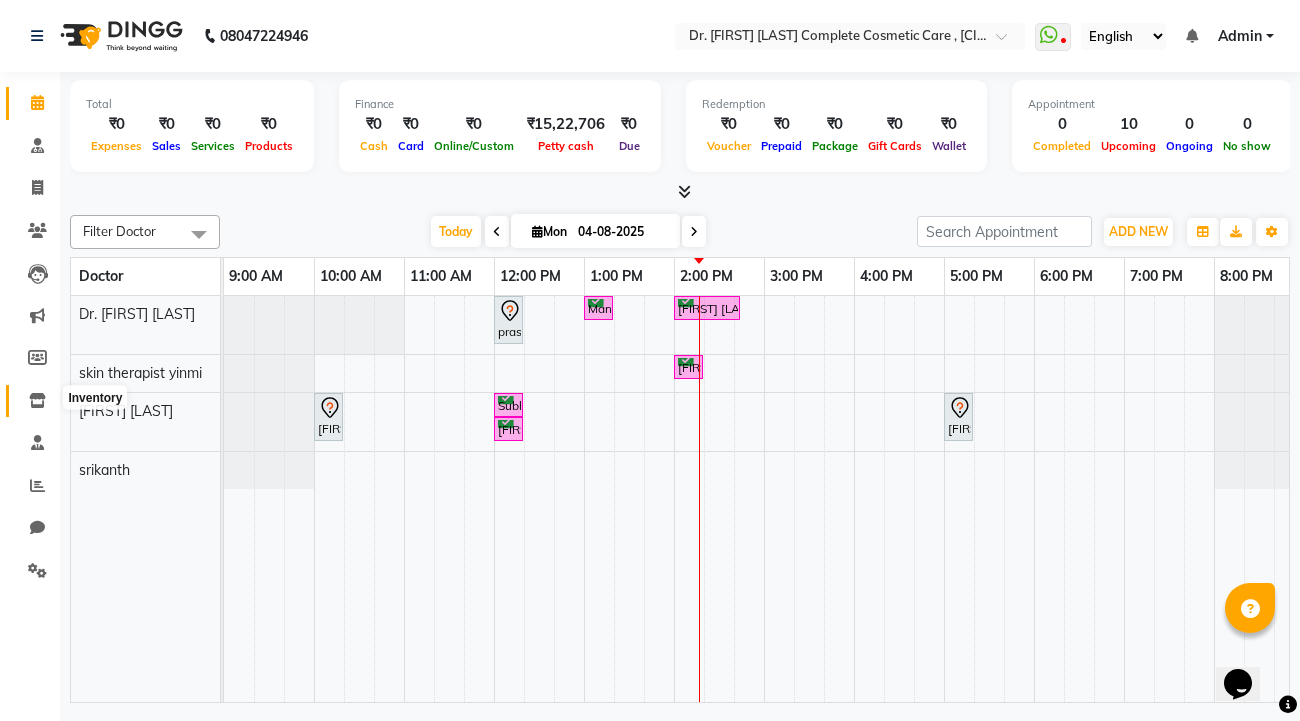 click 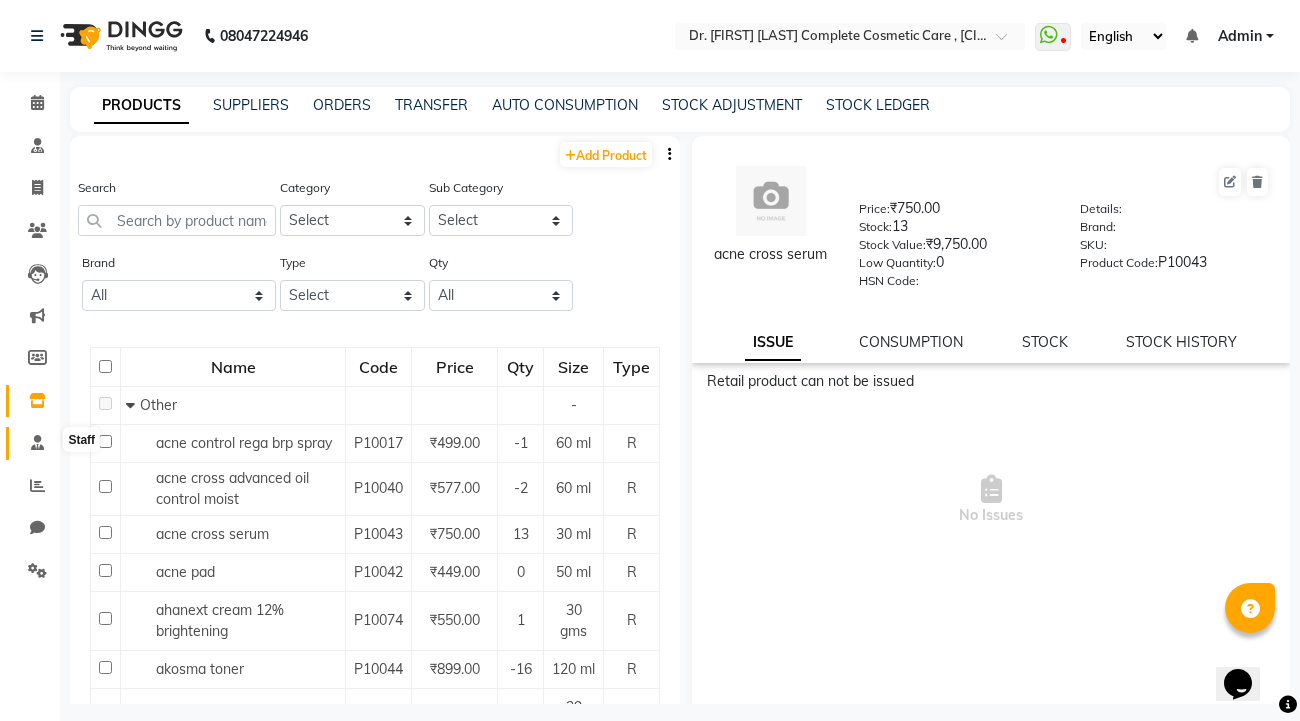 click 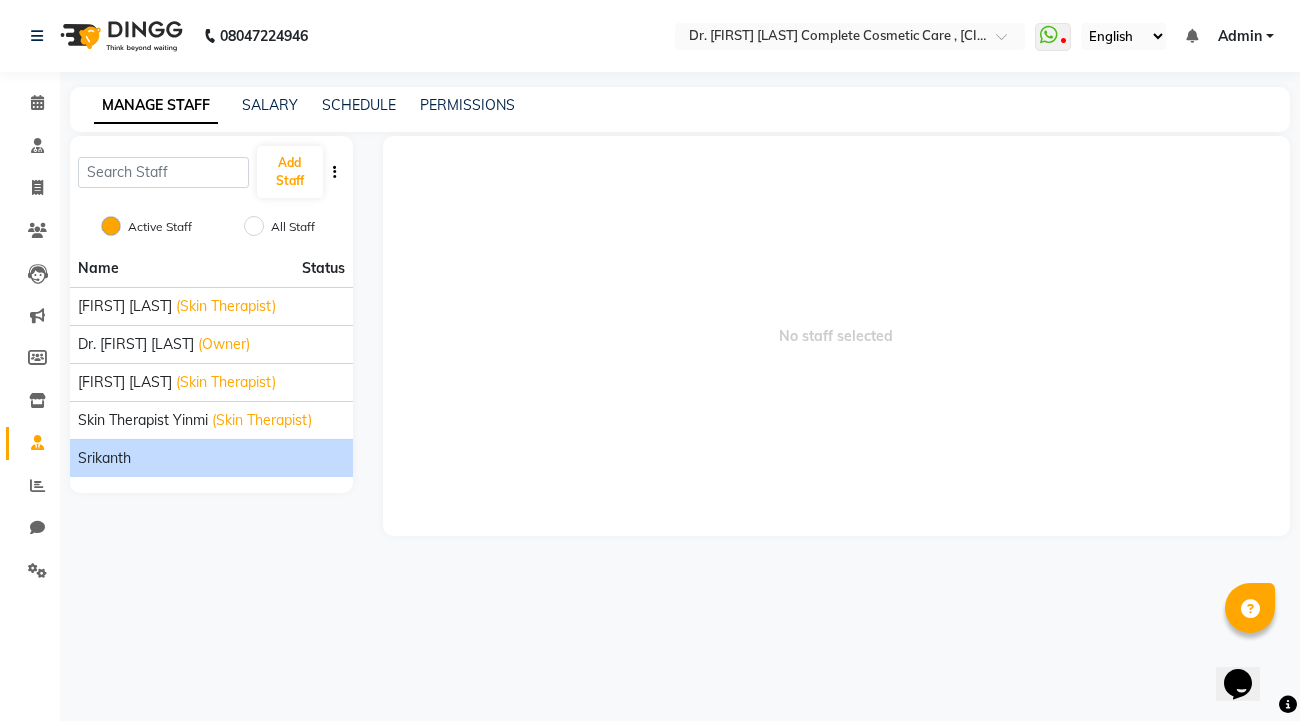 click on "srikanth" 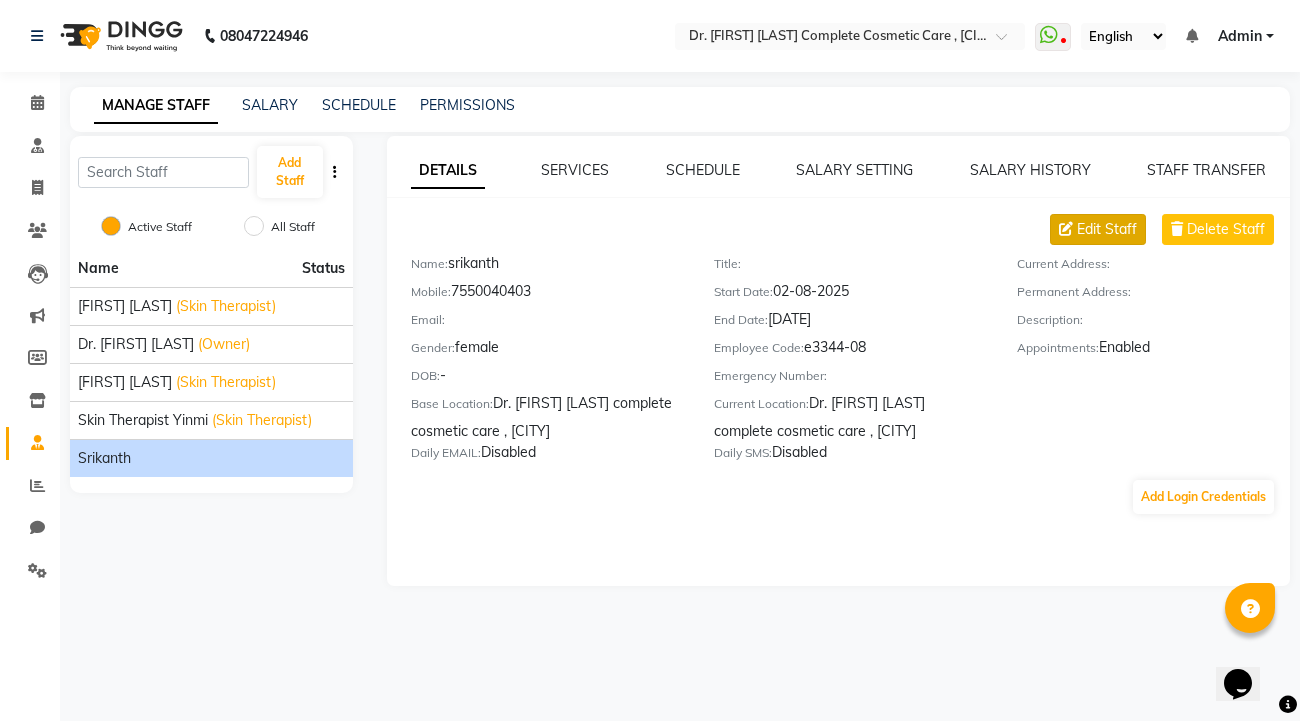 click on "Edit Staff" 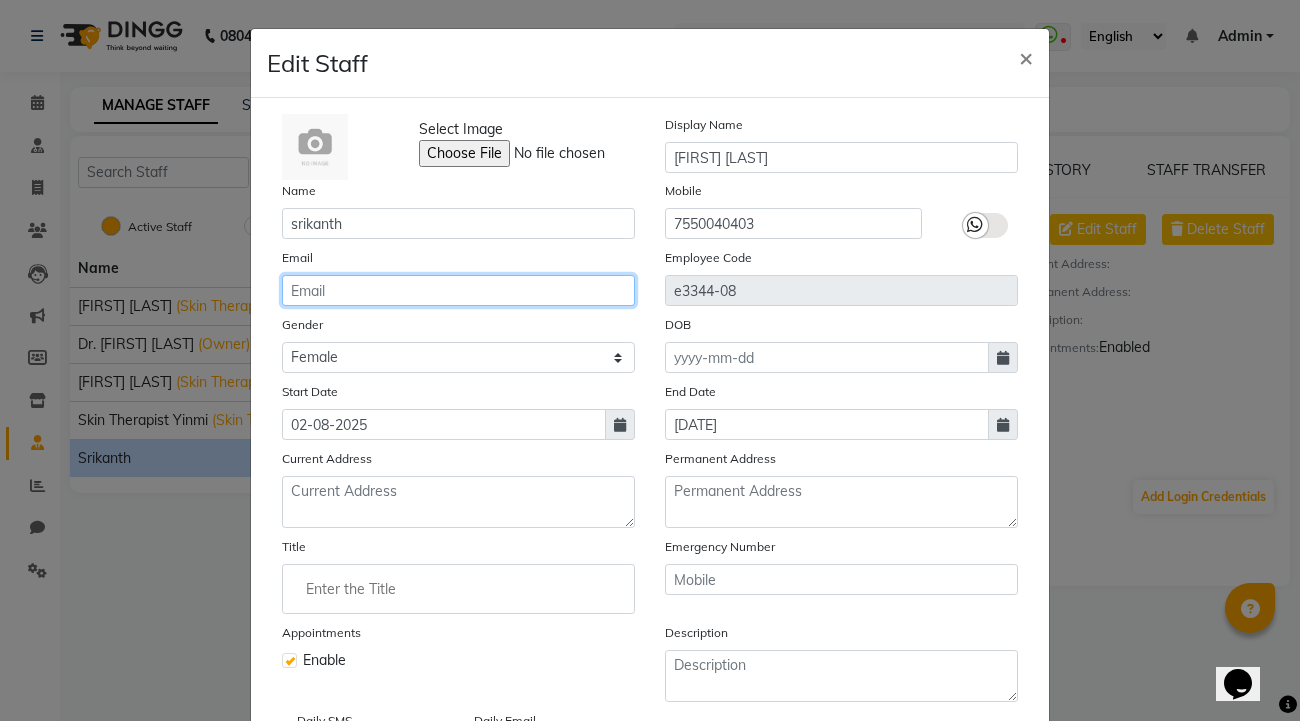 scroll, scrollTop: 0, scrollLeft: 0, axis: both 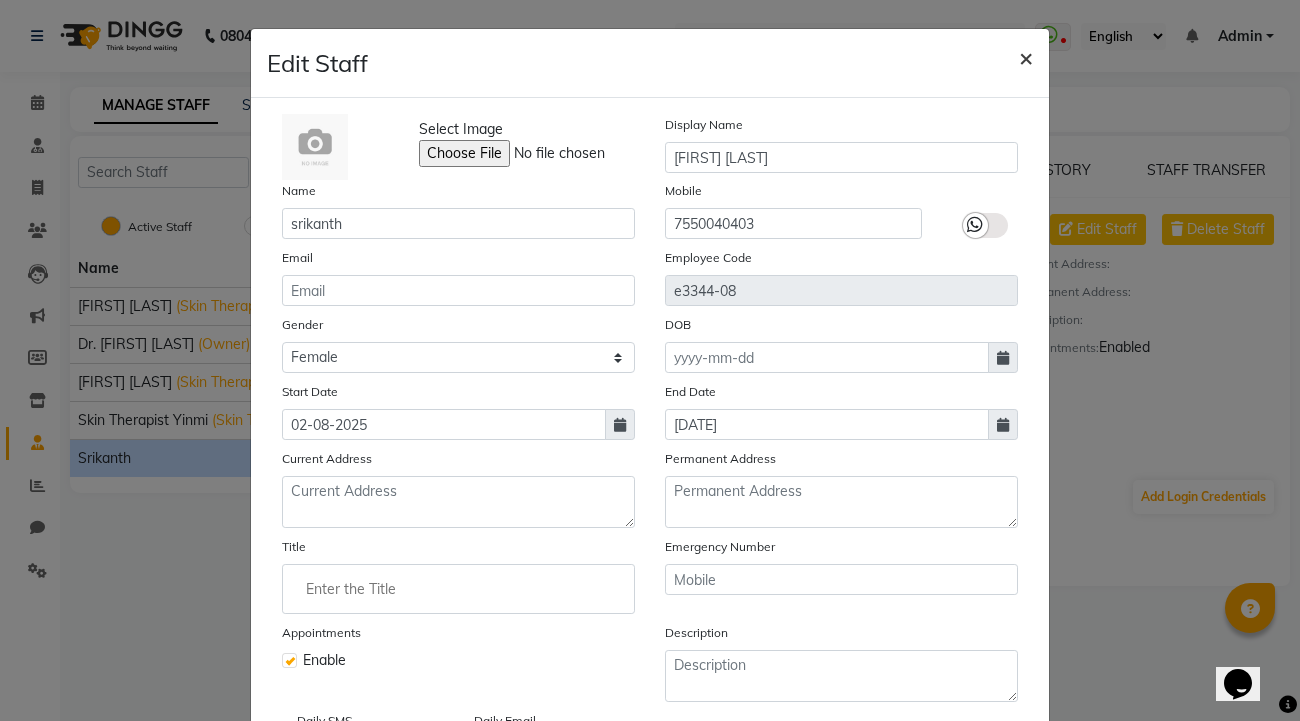 click on "×" 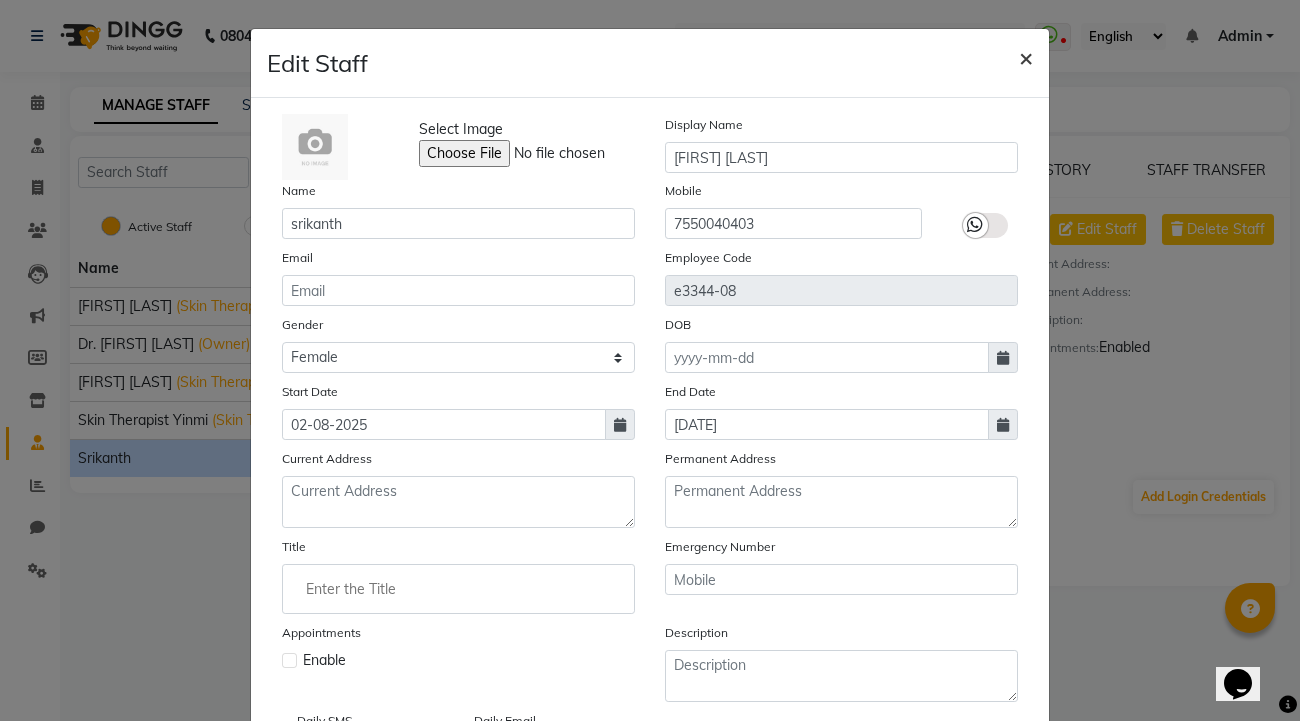 type 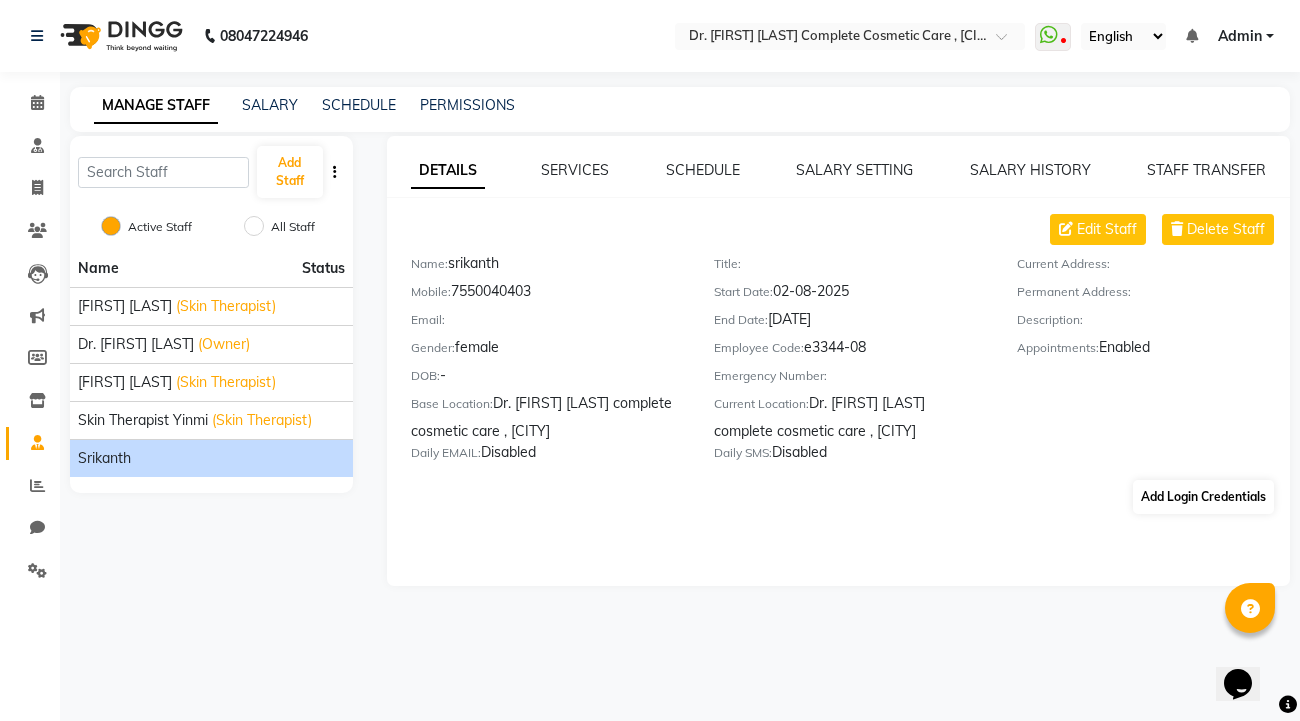 click on "Add Login Credentials" 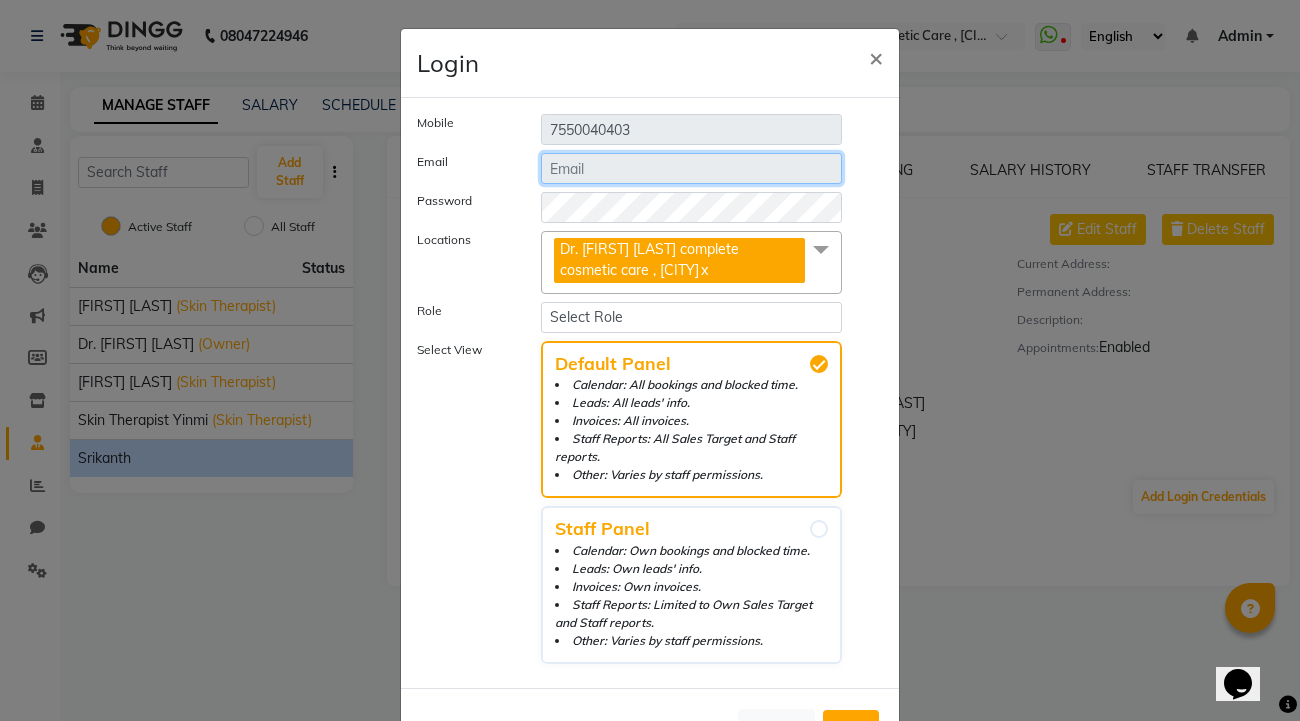 type on "queen123" 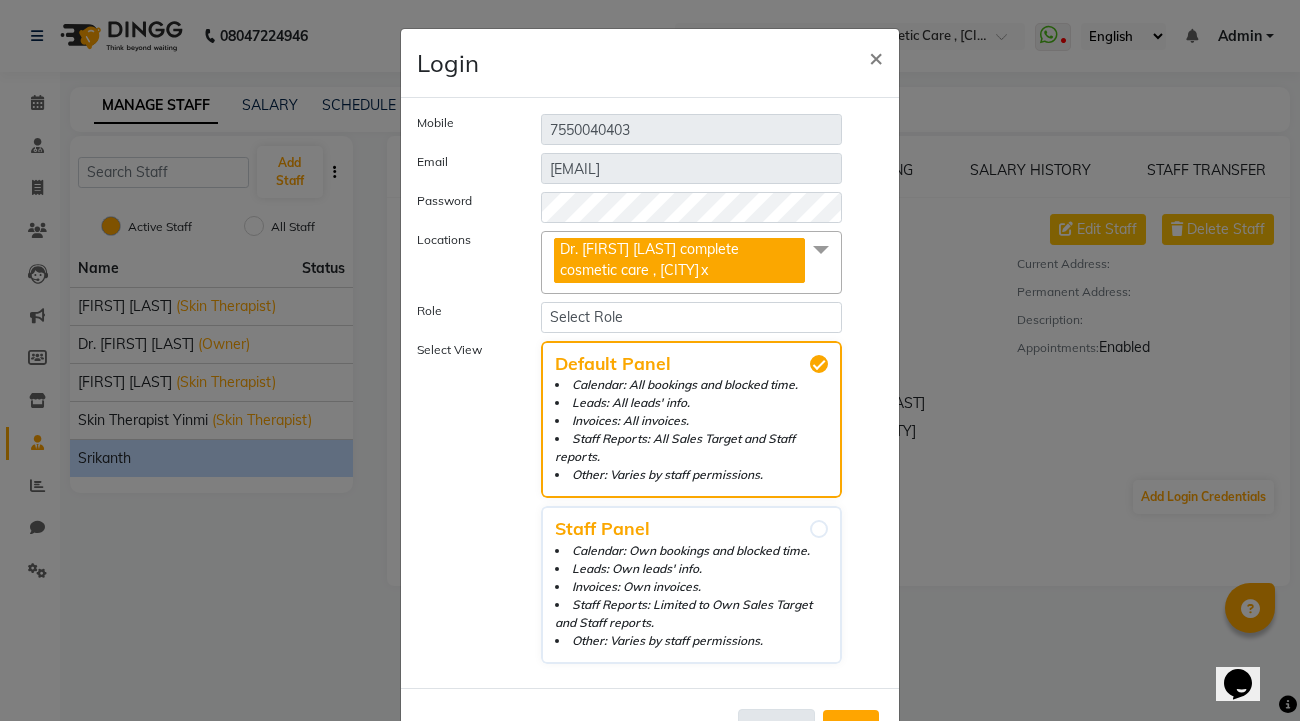 click on "Cancel" 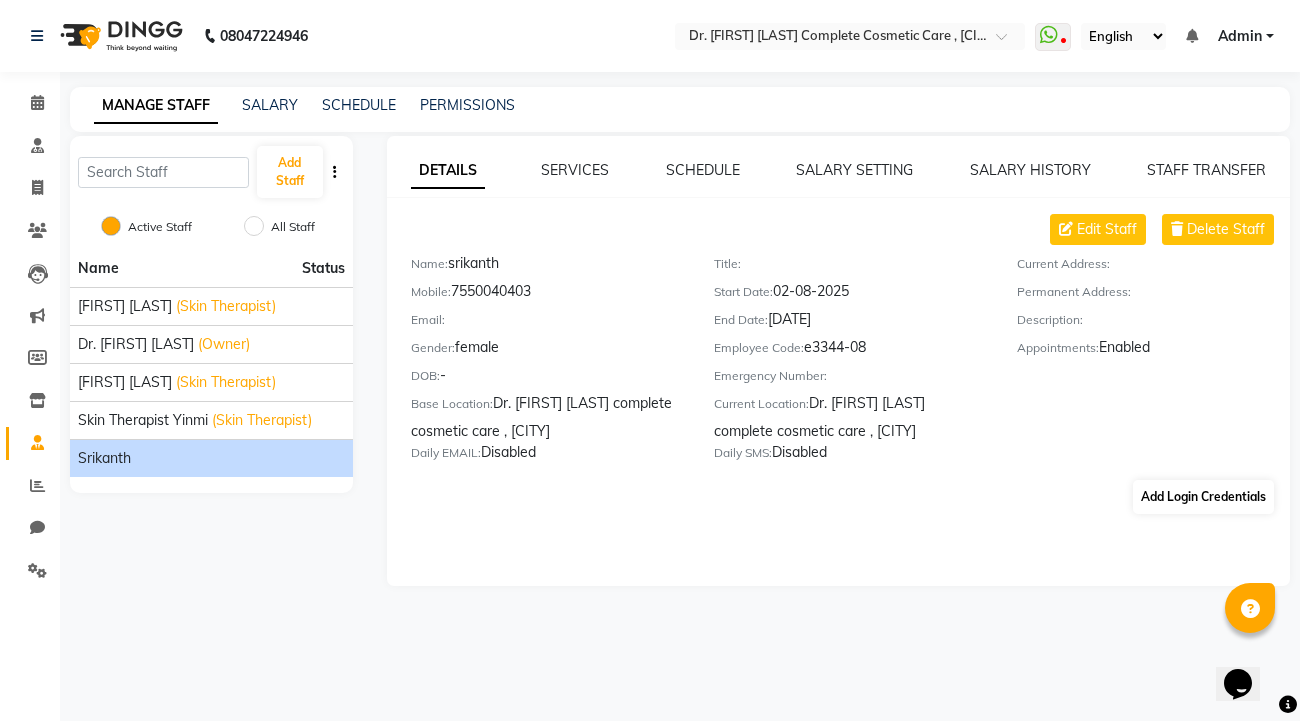 click on "Add Login Credentials" 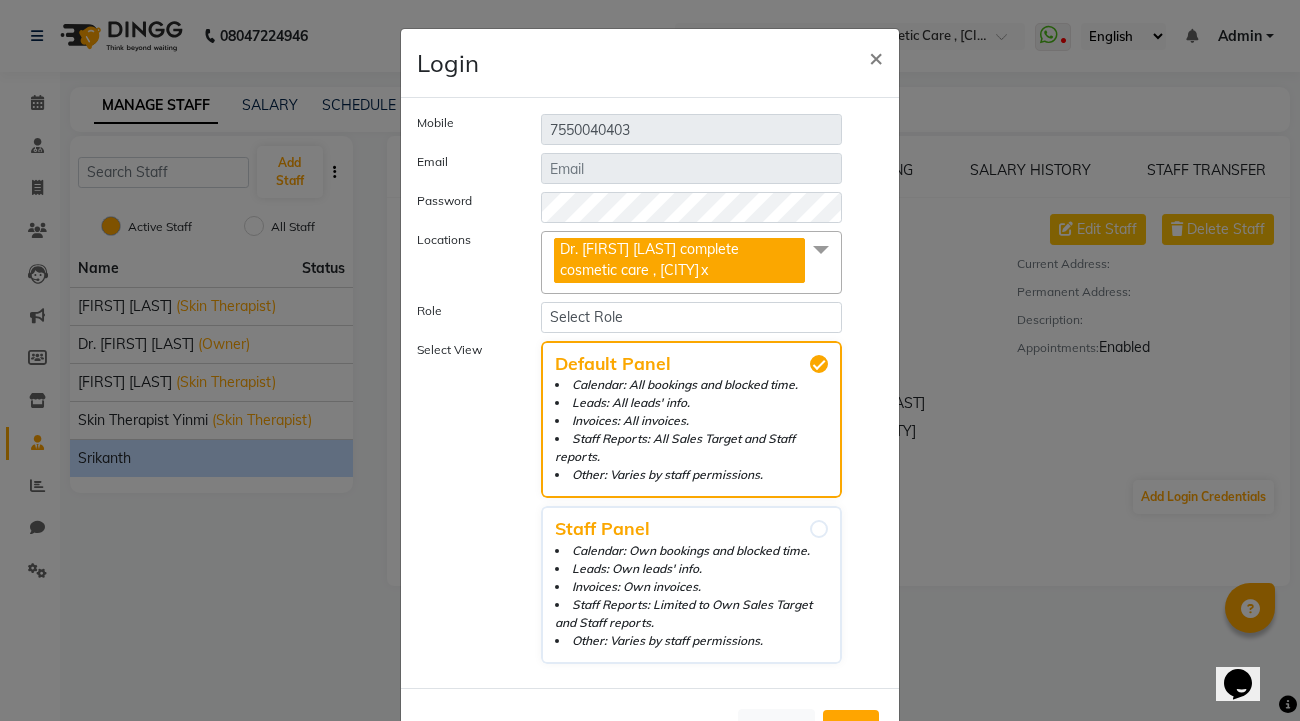 click on "Add" 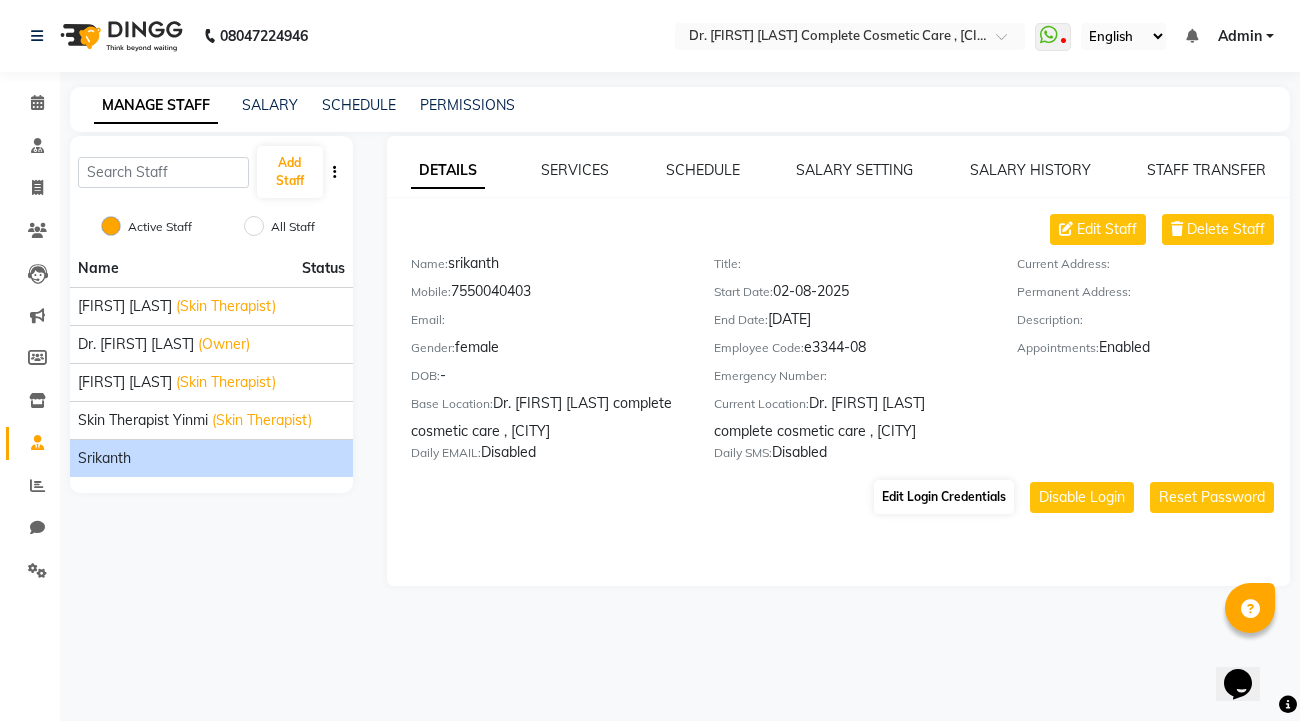 click on "Edit Login Credentials" 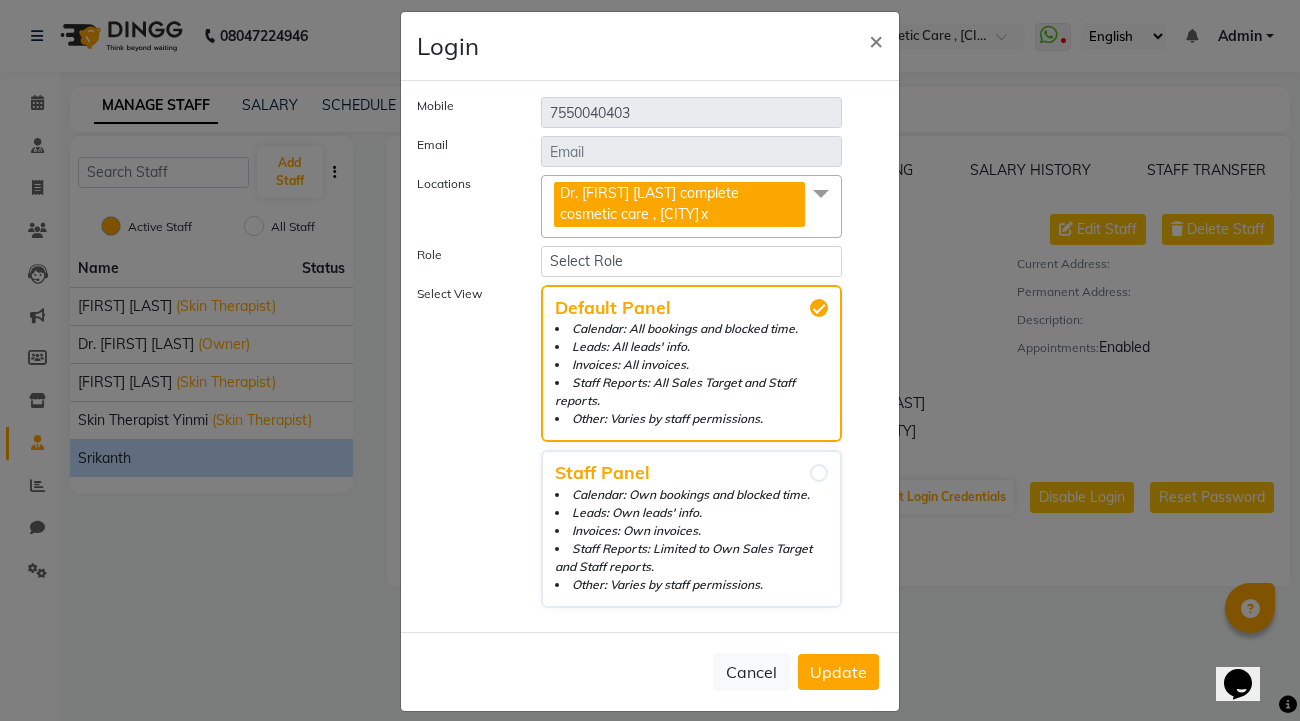 scroll, scrollTop: 16, scrollLeft: 0, axis: vertical 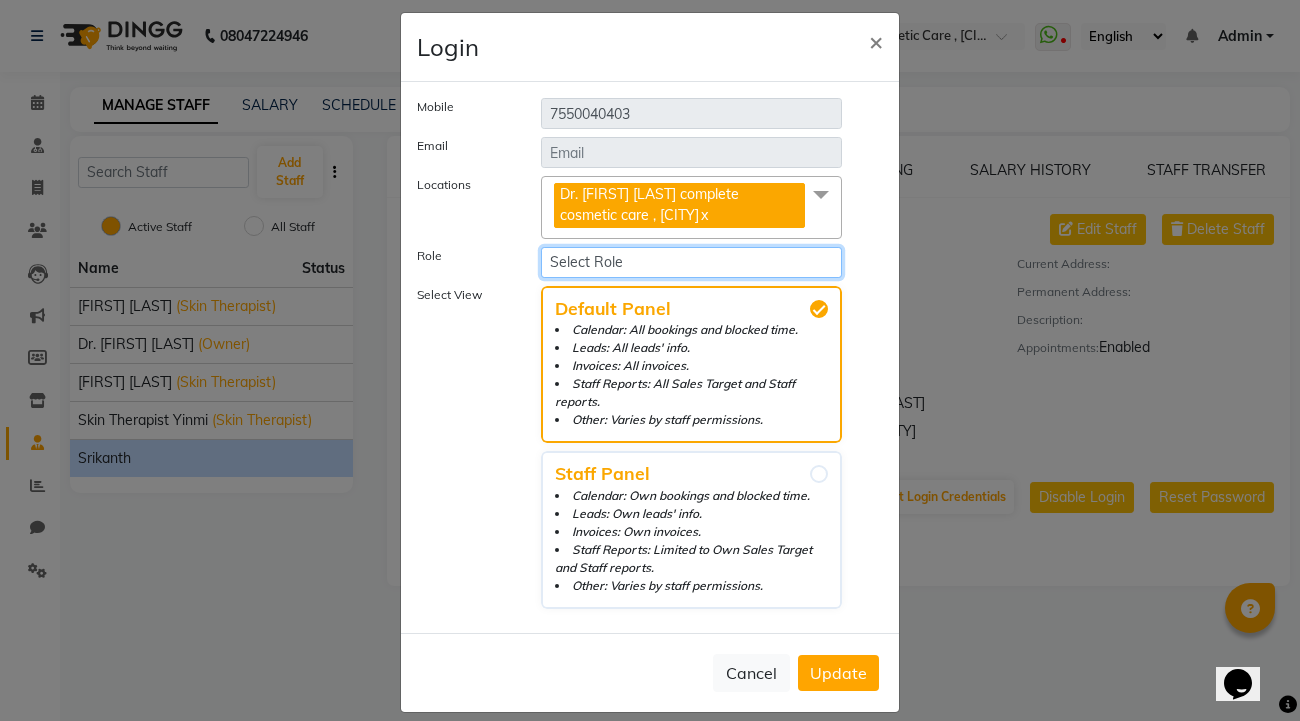 select on "4122" 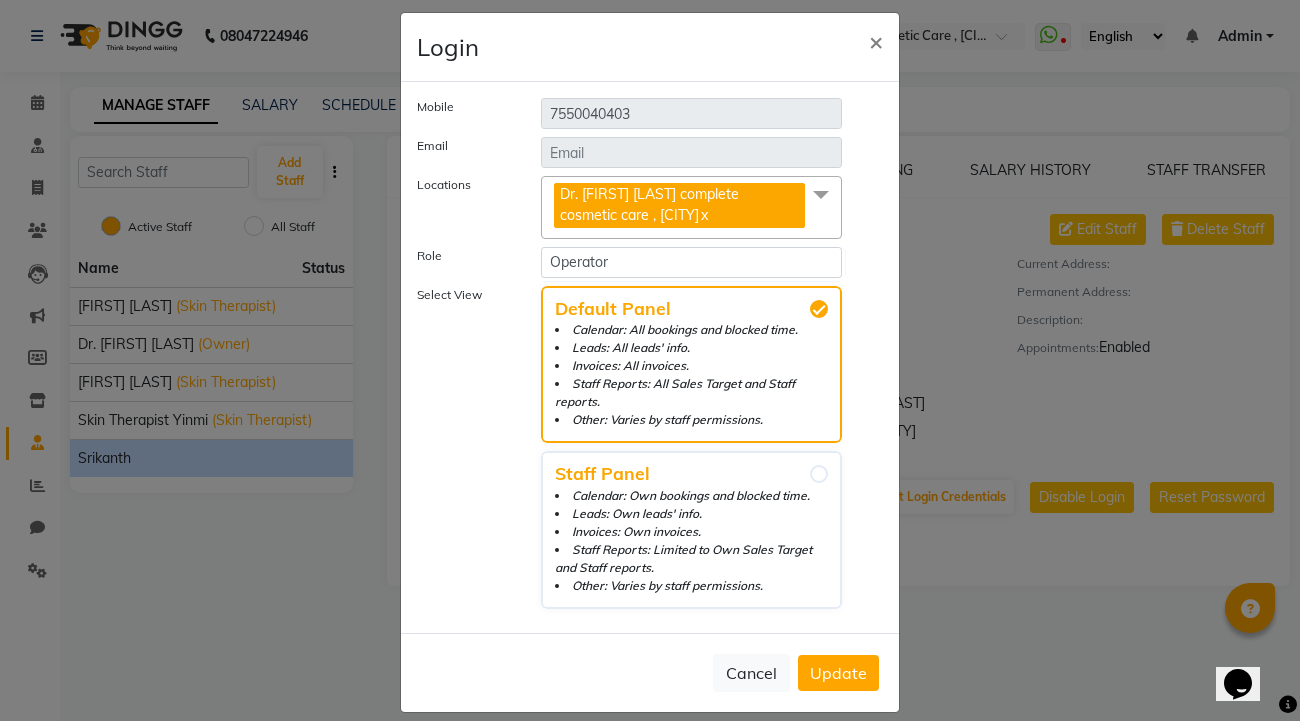 click on "Update" 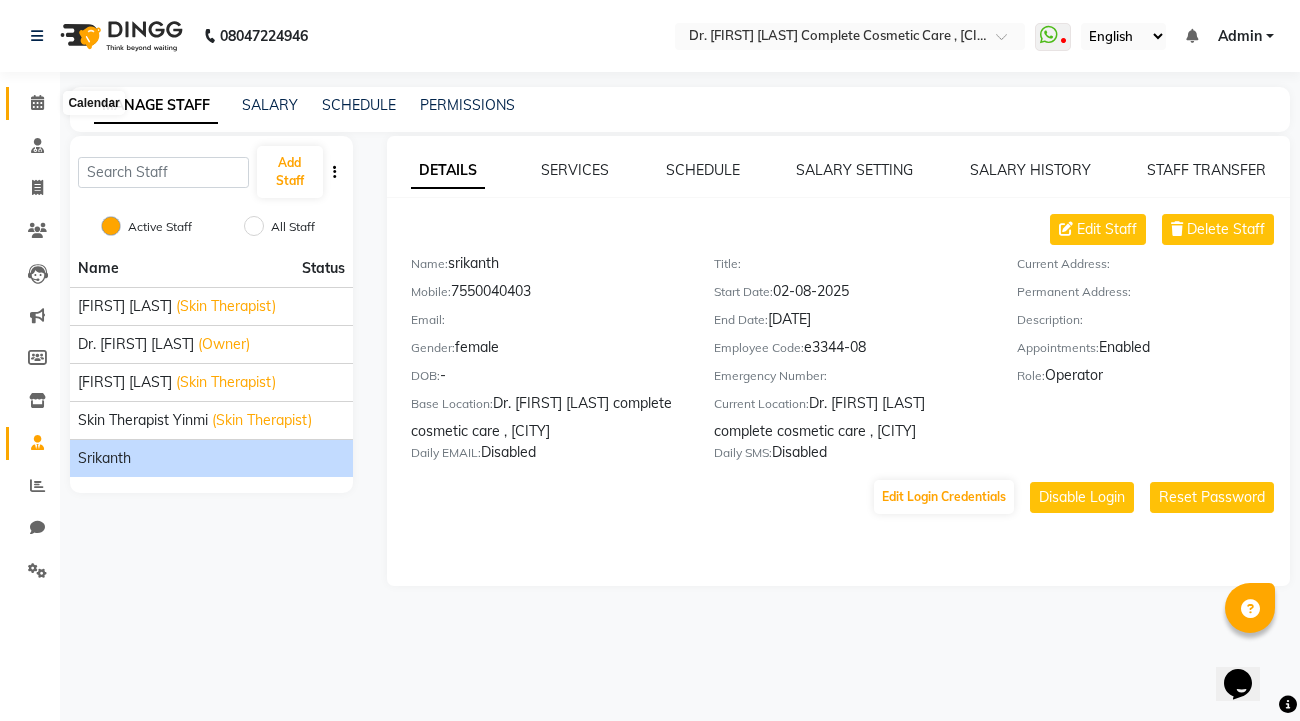click 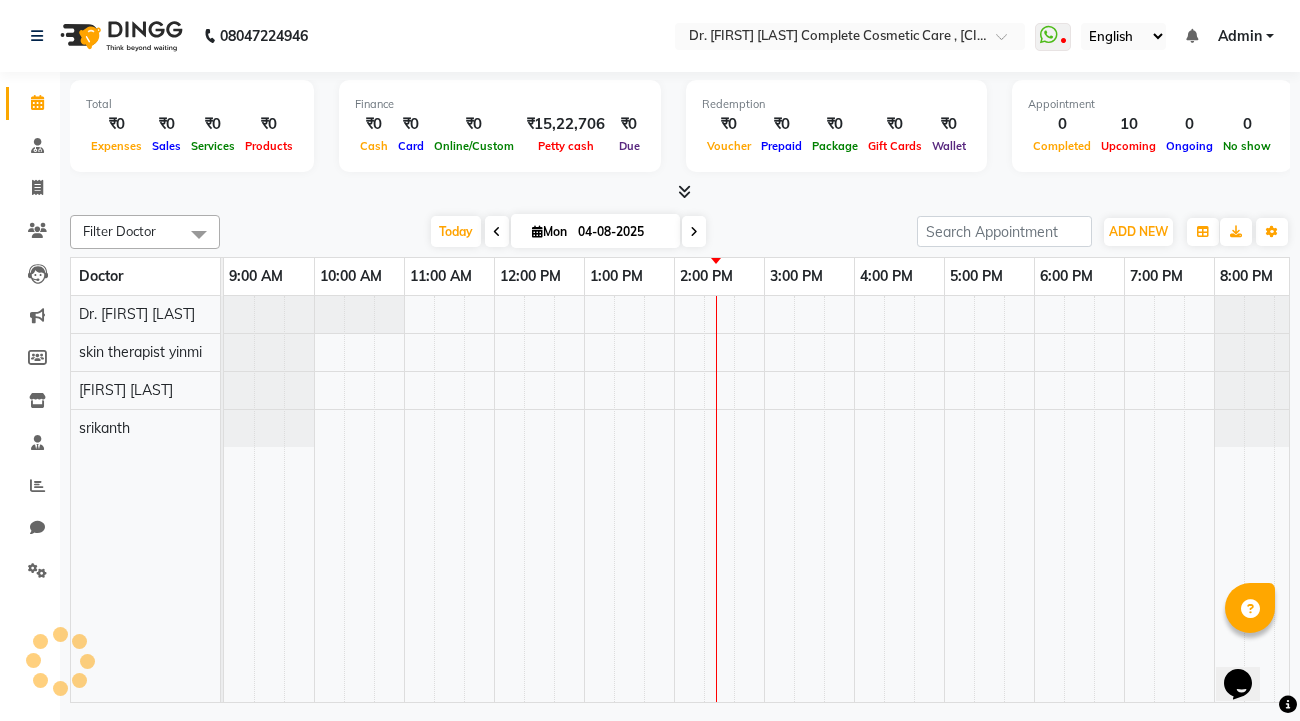 scroll, scrollTop: 0, scrollLeft: 15, axis: horizontal 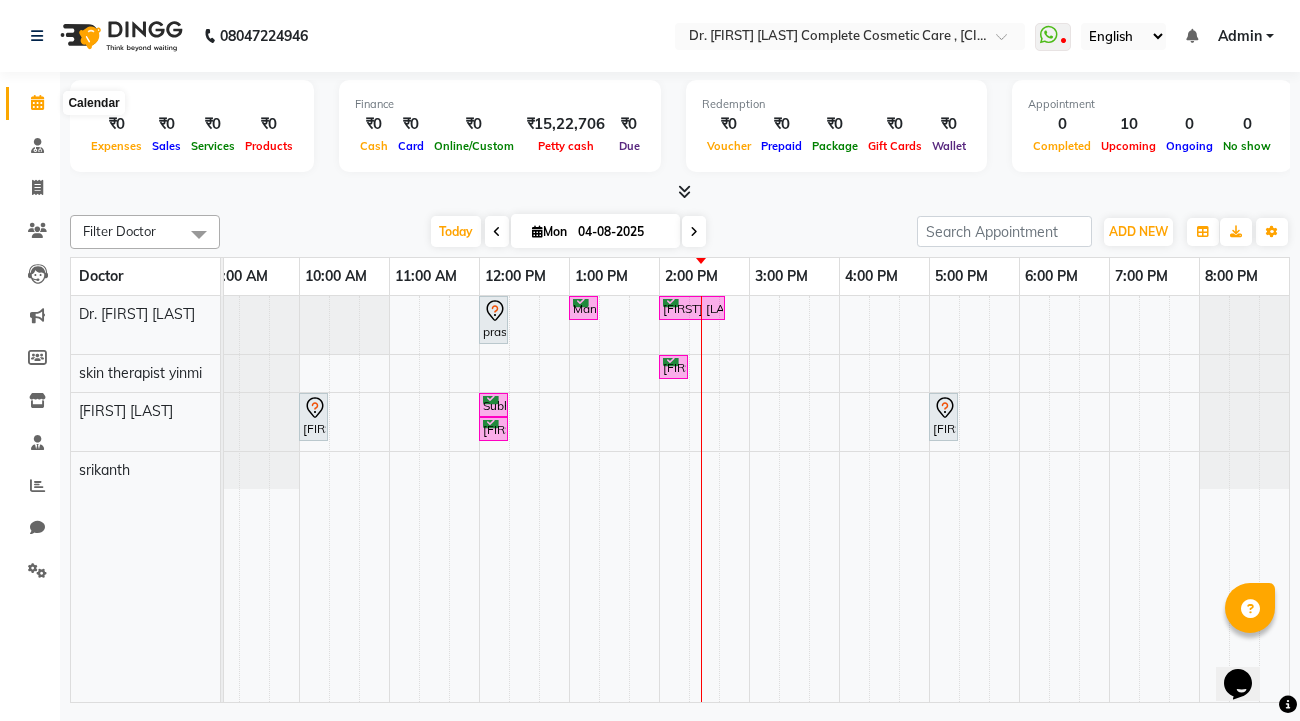 click 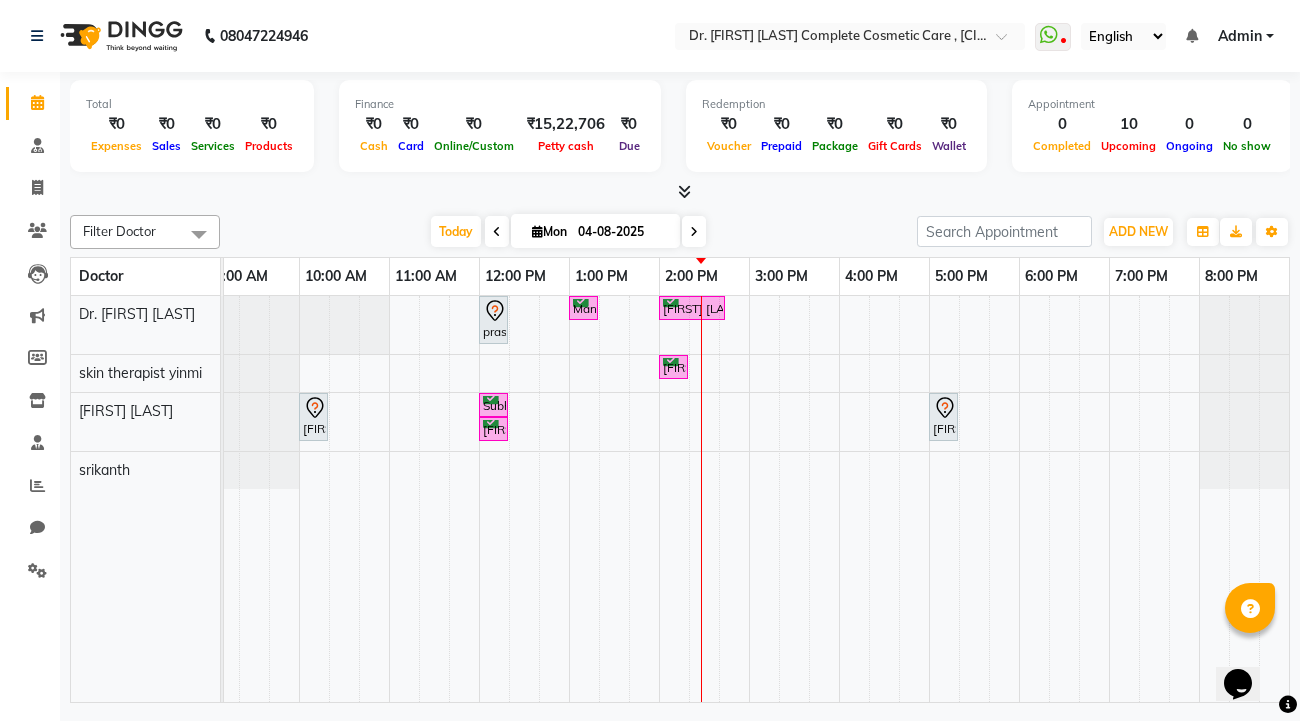 click 